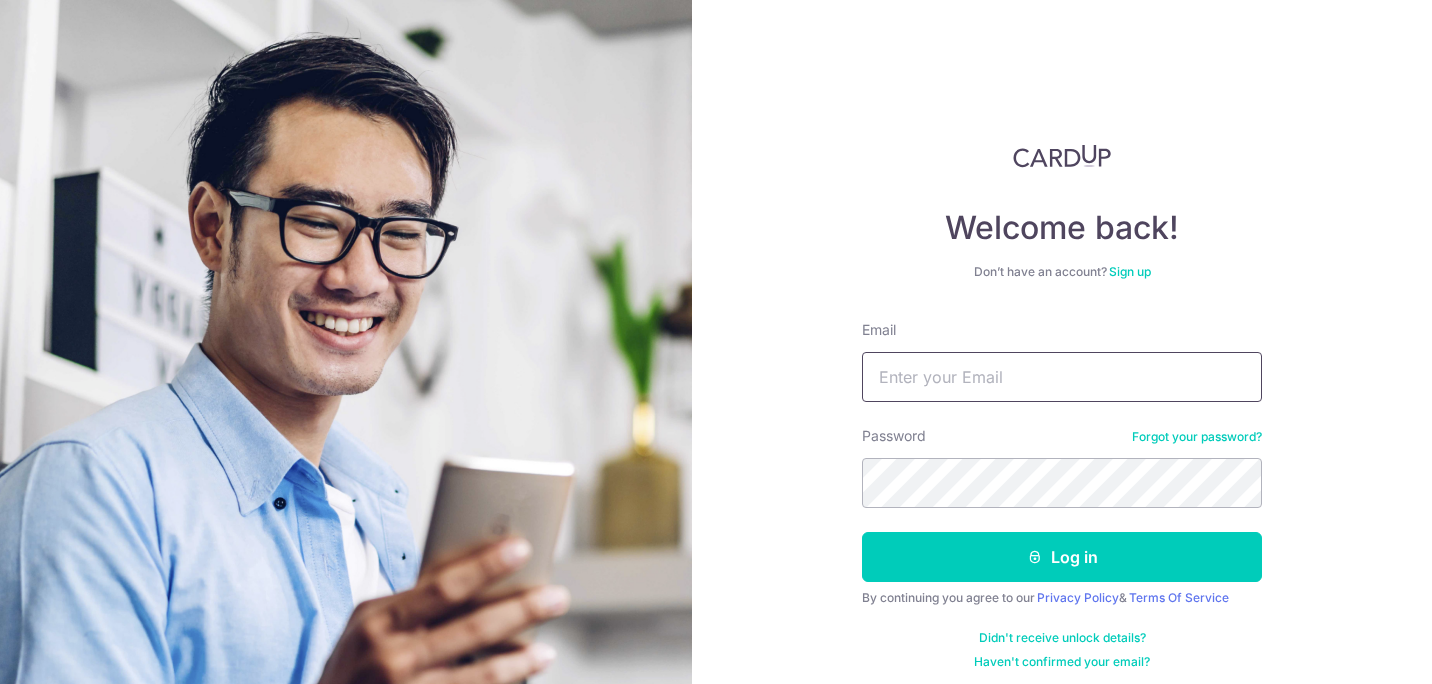 scroll, scrollTop: 0, scrollLeft: 0, axis: both 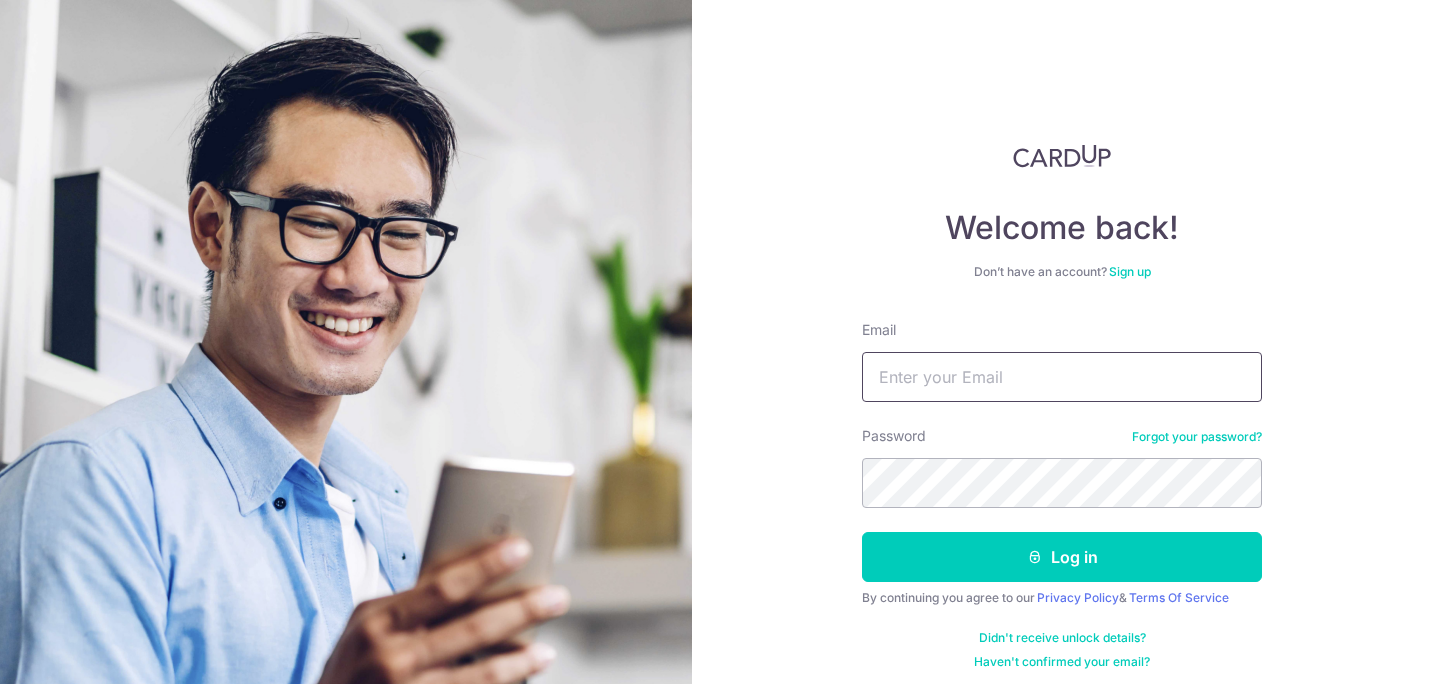 type on "[USERNAME]@[DOMAIN].com" 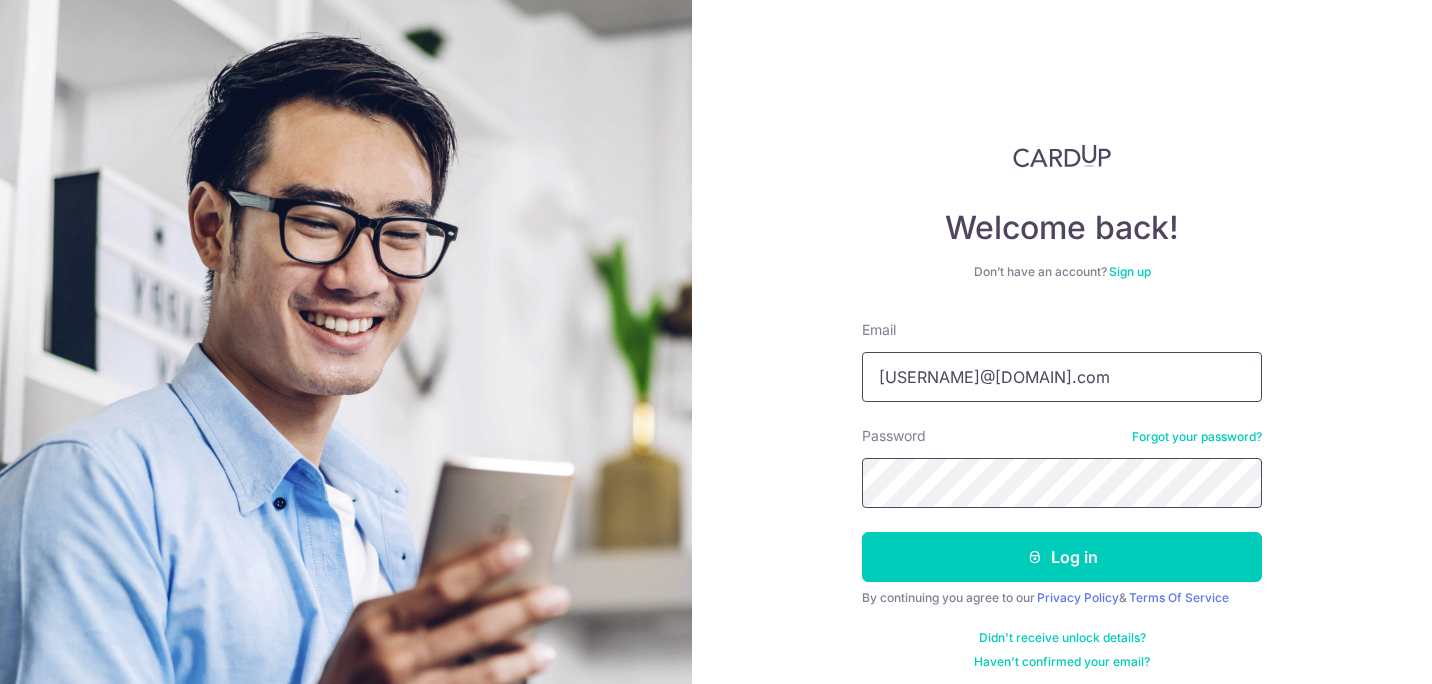 click on "Log in" at bounding box center (1062, 557) 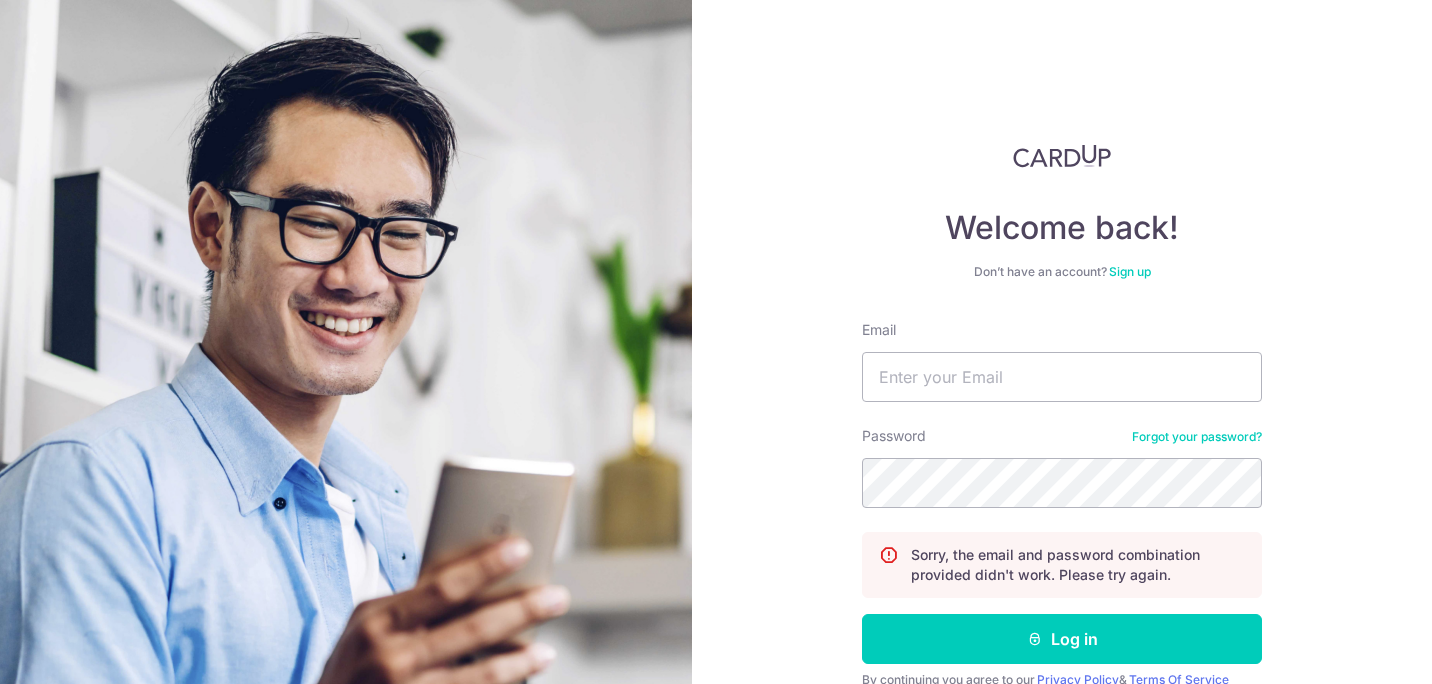 scroll, scrollTop: 0, scrollLeft: 0, axis: both 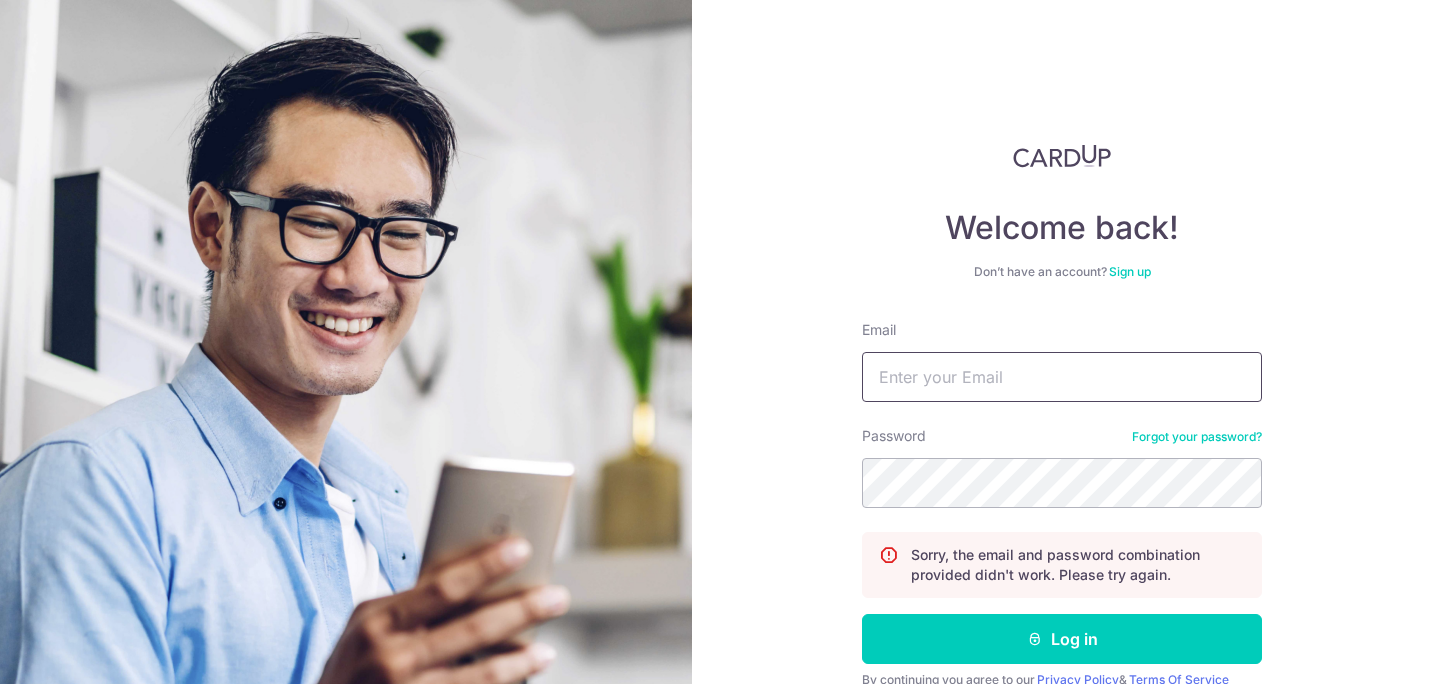 click on "Email" at bounding box center (1062, 377) 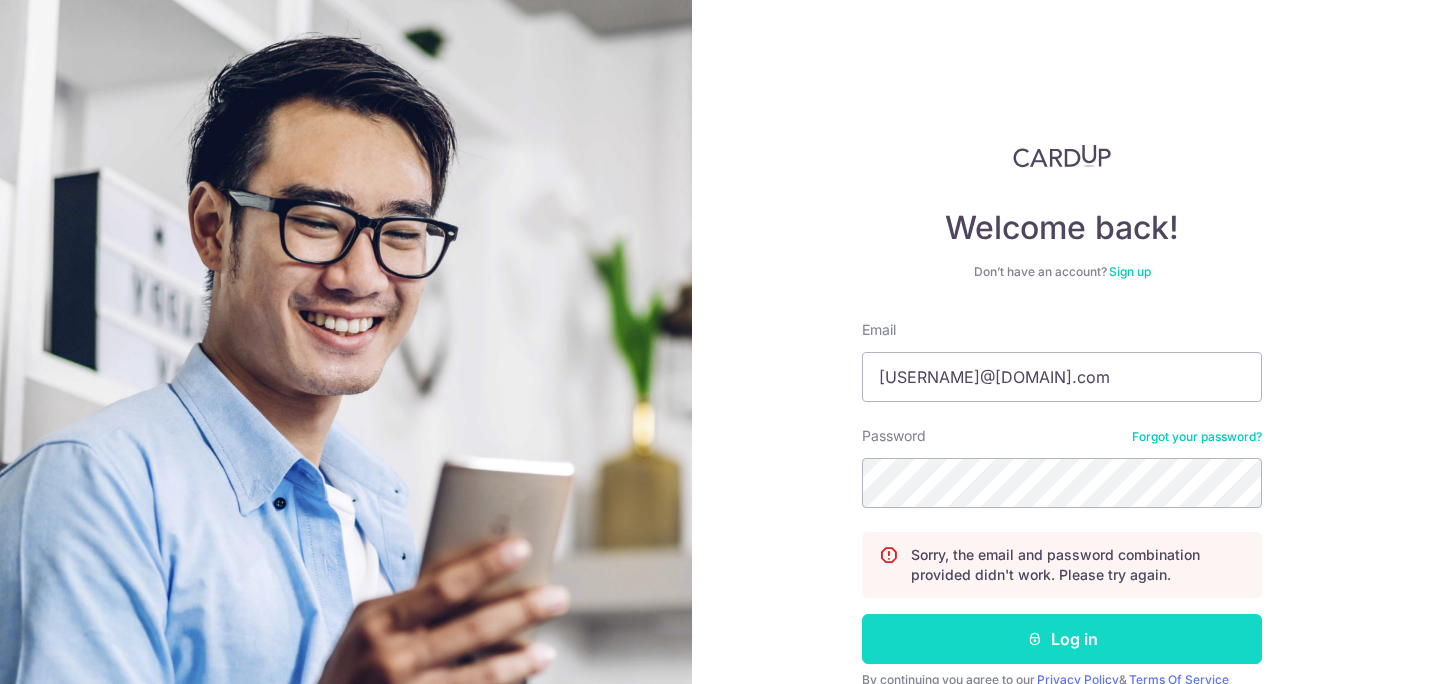 click on "Log in" at bounding box center [1062, 639] 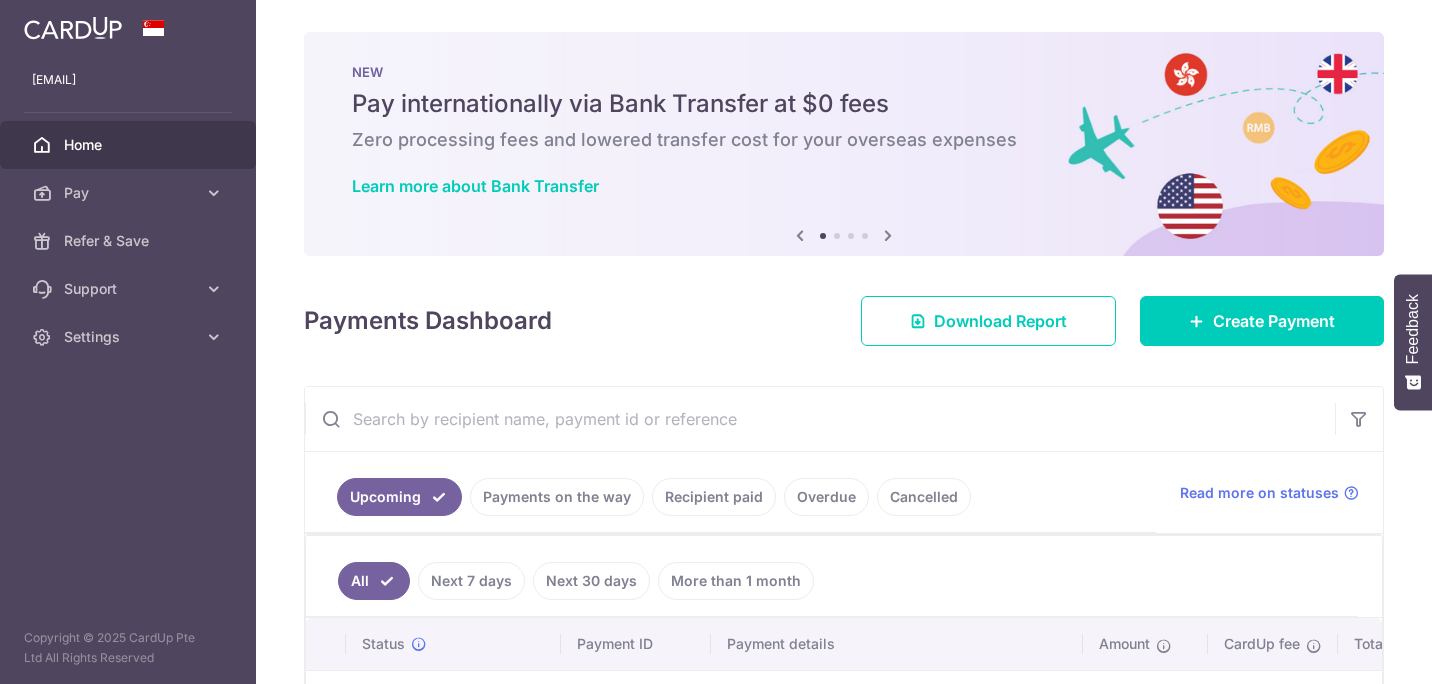 scroll, scrollTop: 0, scrollLeft: 0, axis: both 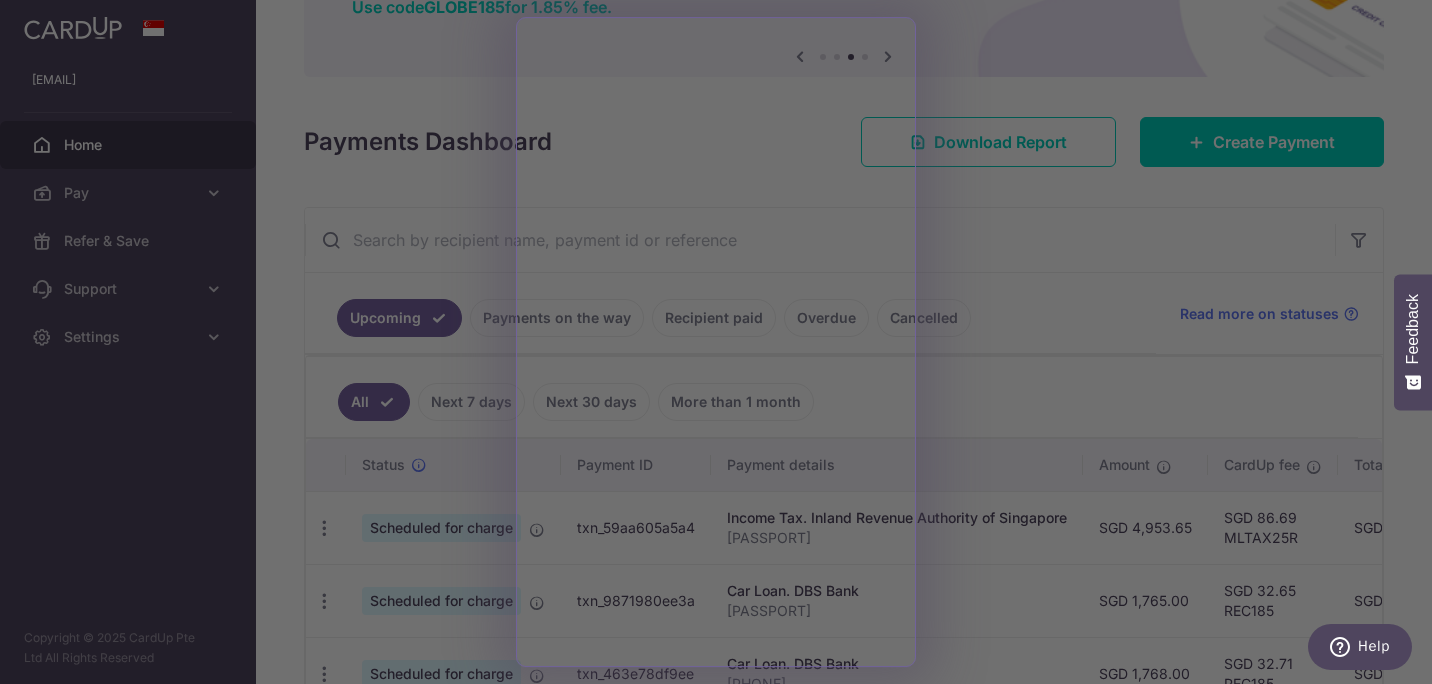 click on "Feedback" at bounding box center (1413, 329) 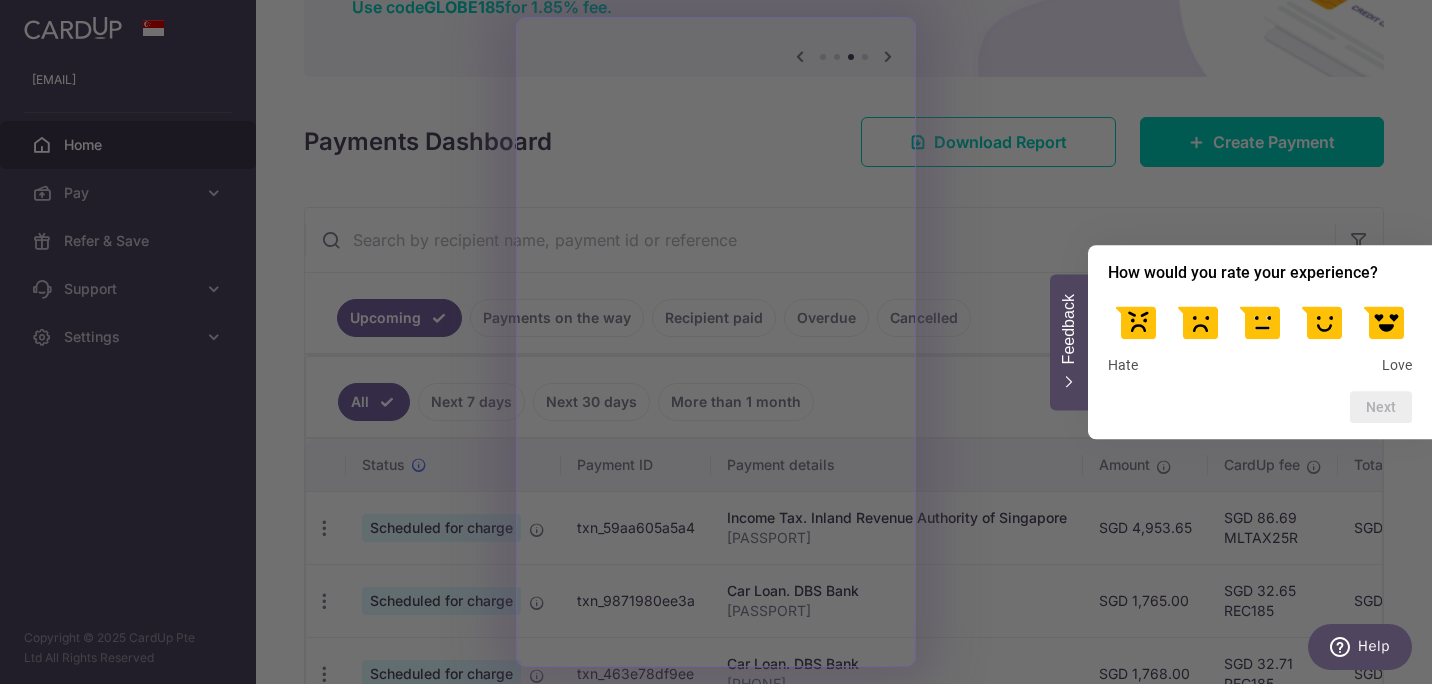 click at bounding box center (1322, 321) 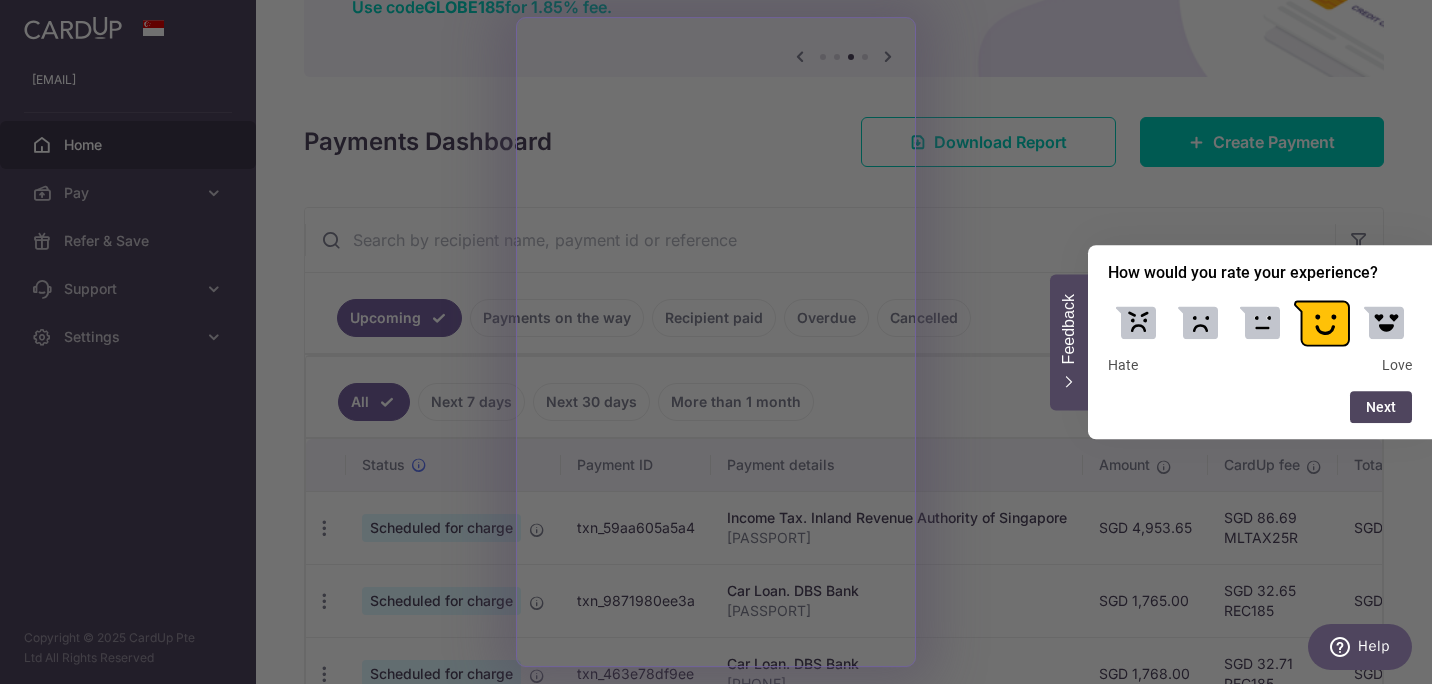 click on "How would you rate your experience? Hate Love Next" at bounding box center (1260, 342) 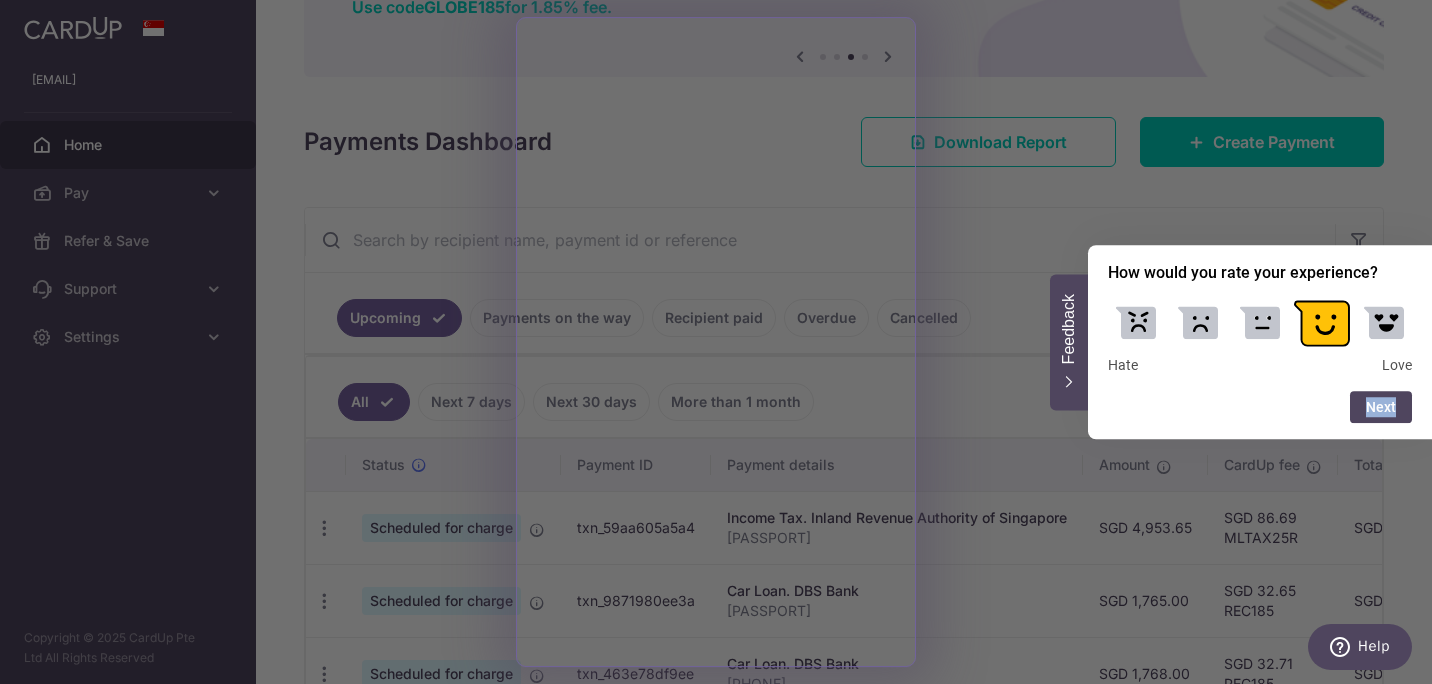 click on "How would you rate your experience? Hate Love Next" at bounding box center (1260, 342) 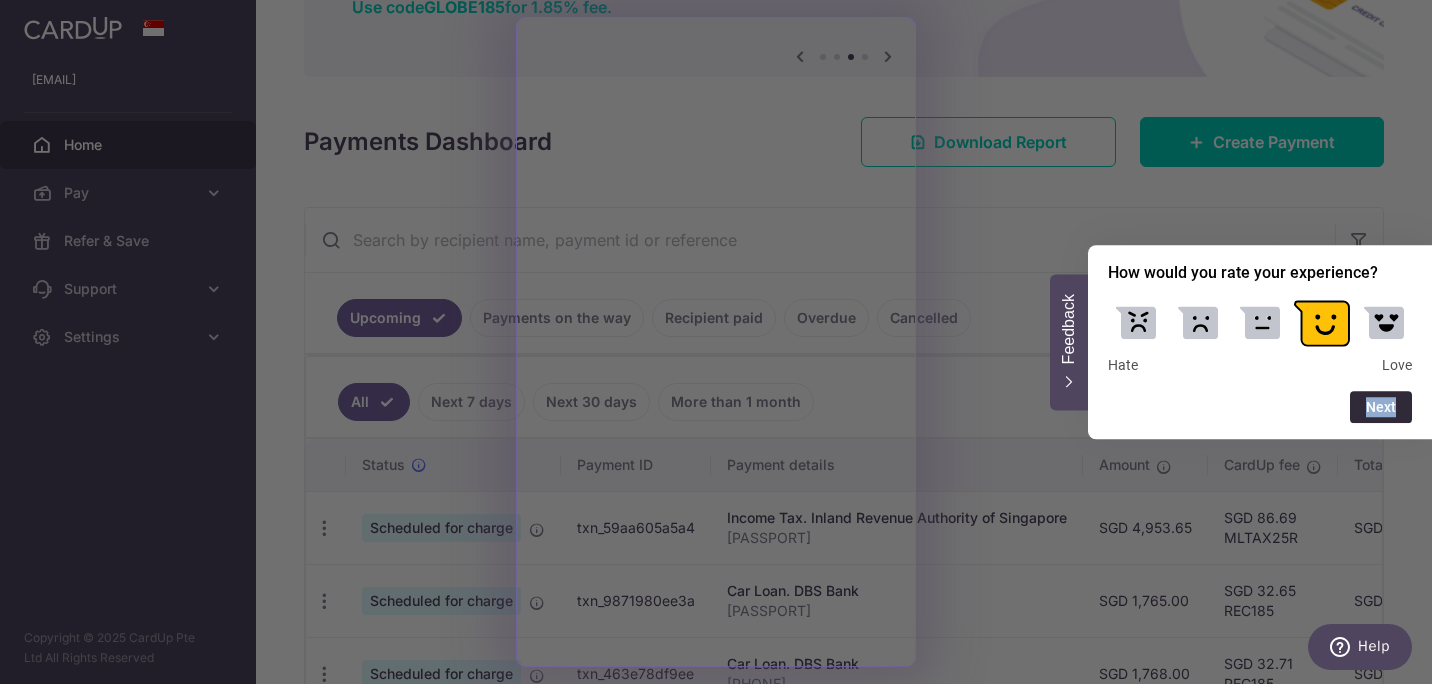 click on "Next" at bounding box center [1381, 407] 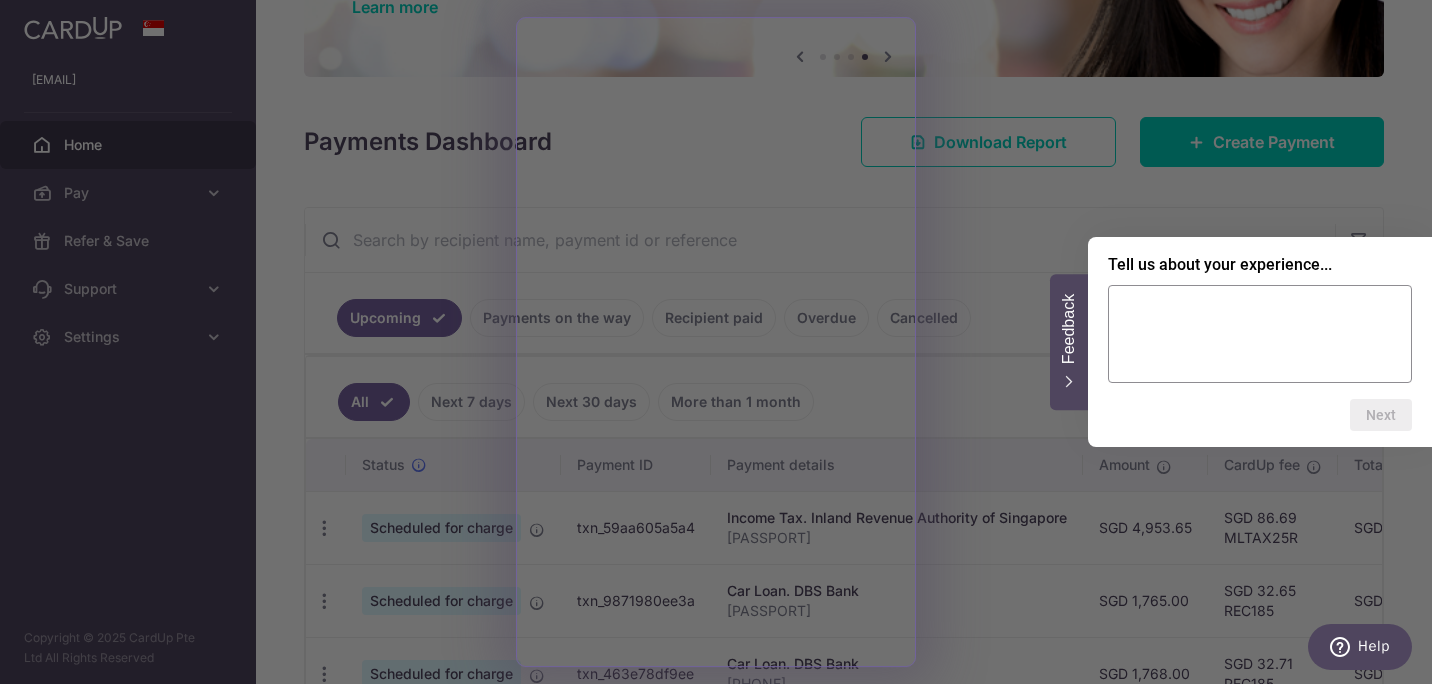 click on "Feedback" at bounding box center (1069, 329) 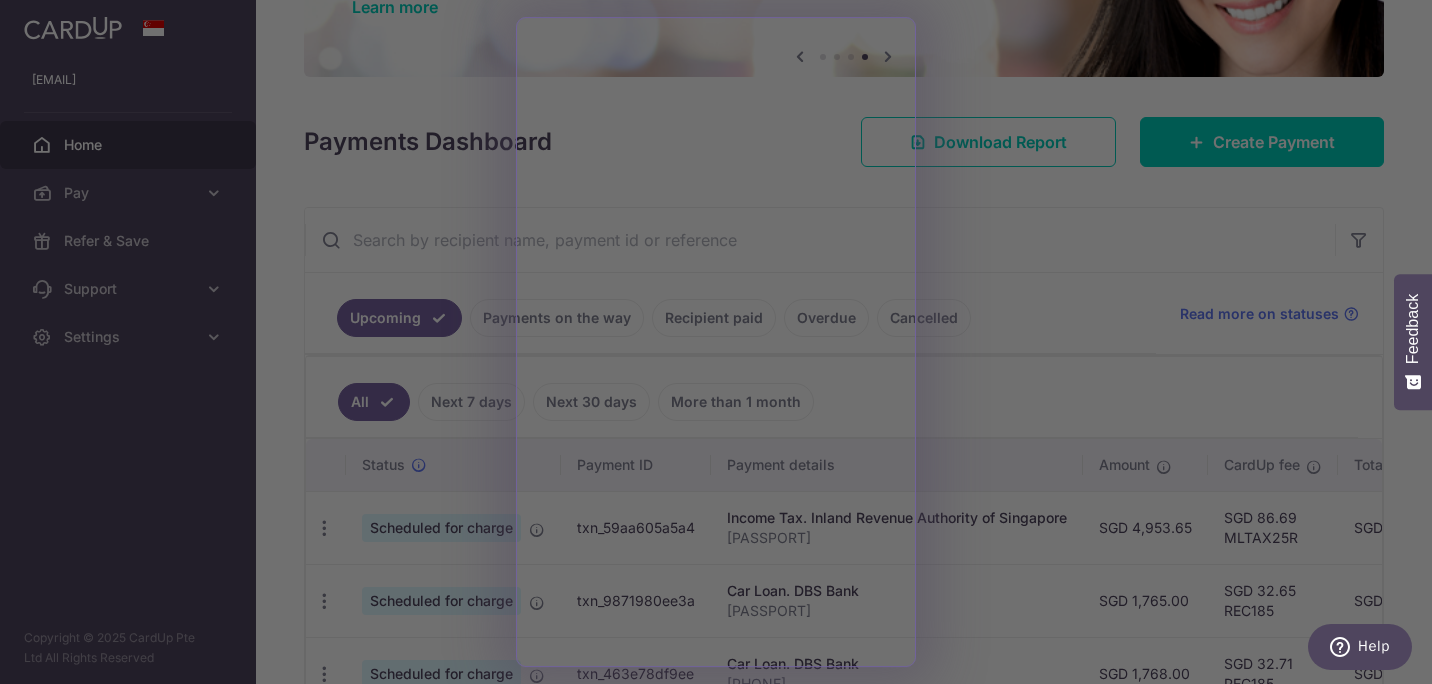 click at bounding box center (723, 345) 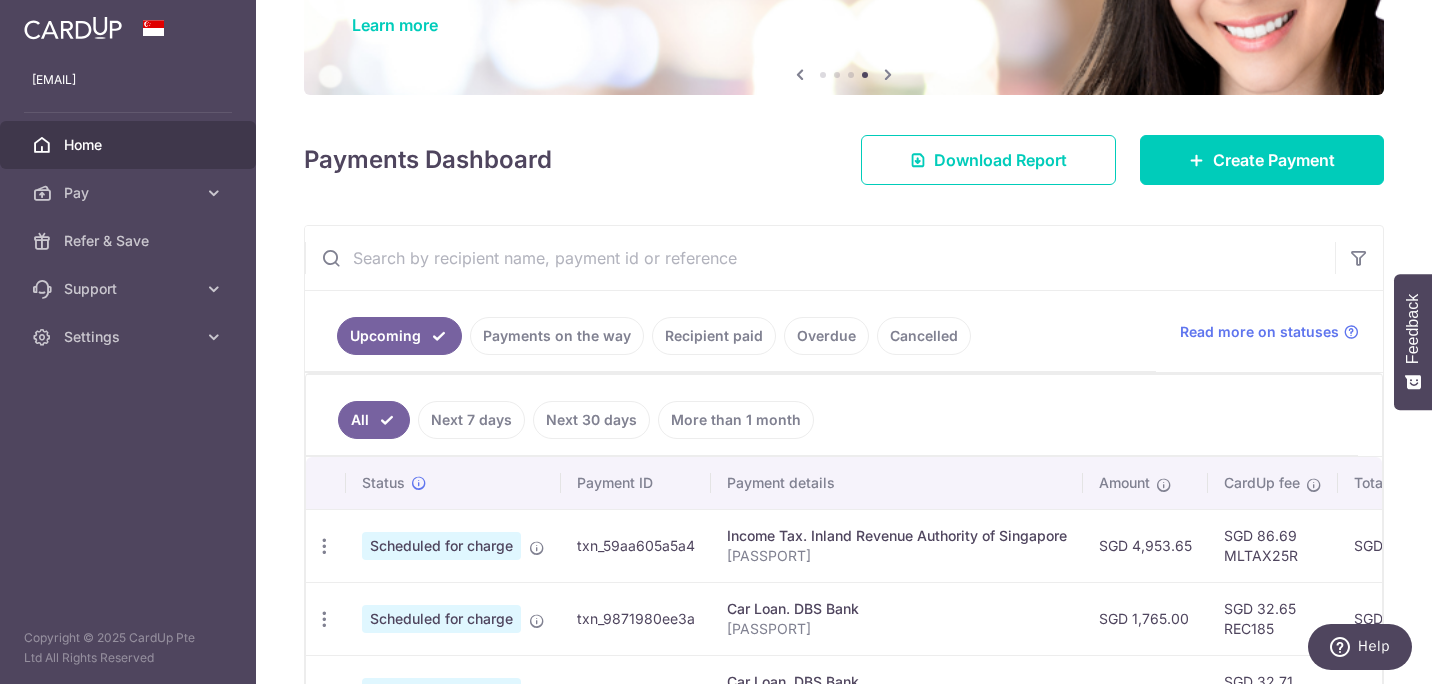 scroll, scrollTop: 160, scrollLeft: 0, axis: vertical 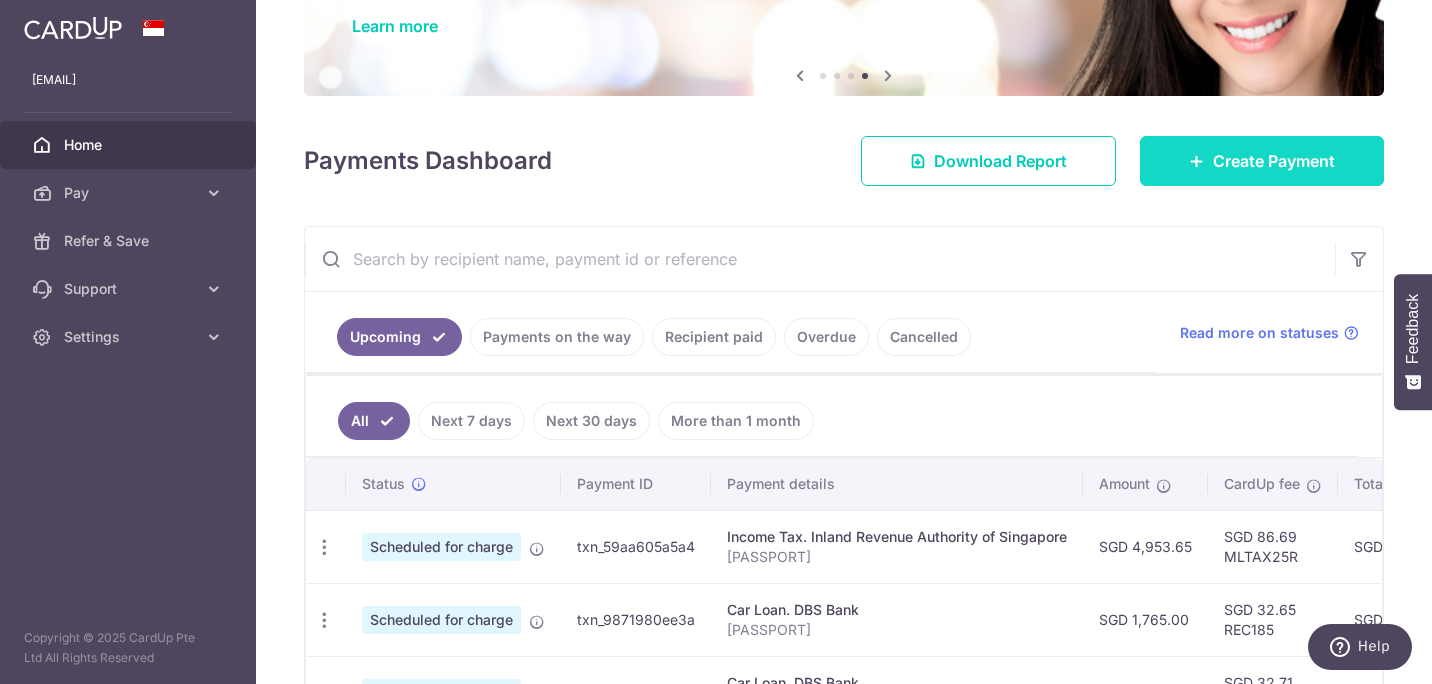 click on "Create Payment" at bounding box center [1262, 161] 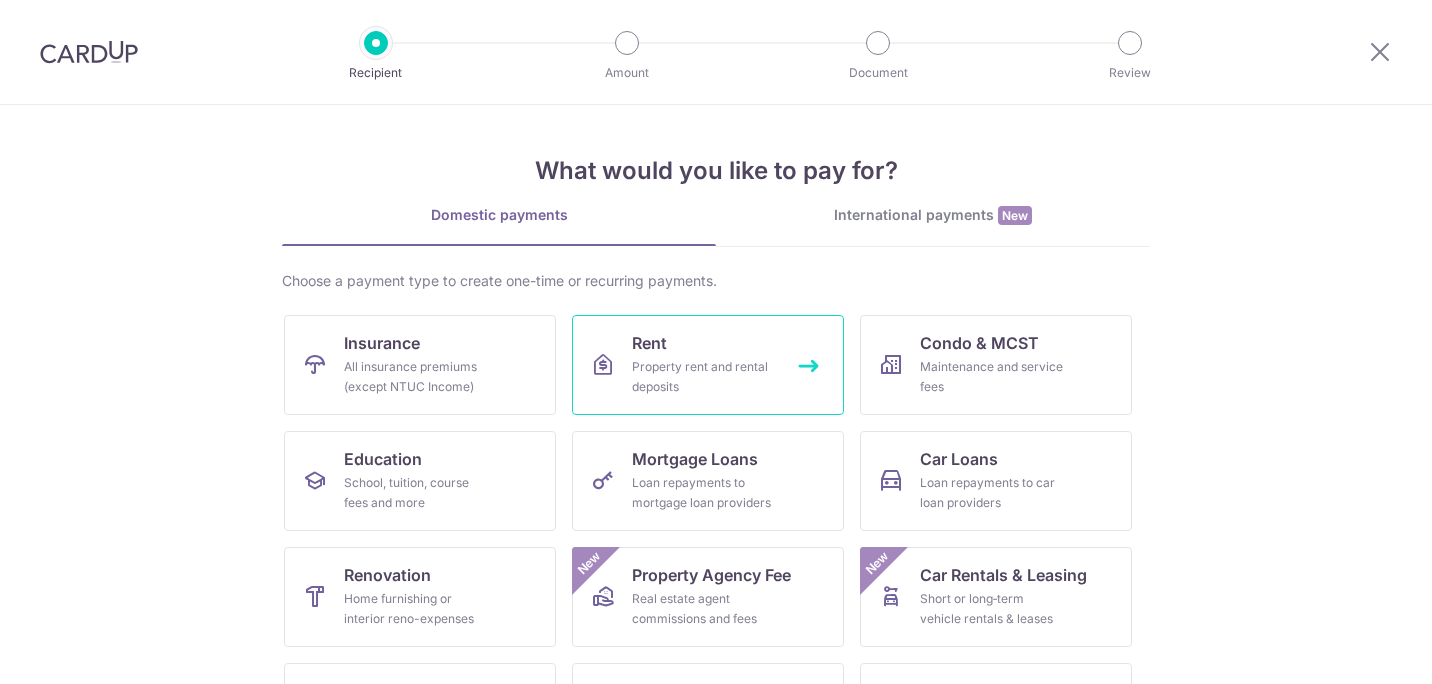 scroll, scrollTop: 0, scrollLeft: 0, axis: both 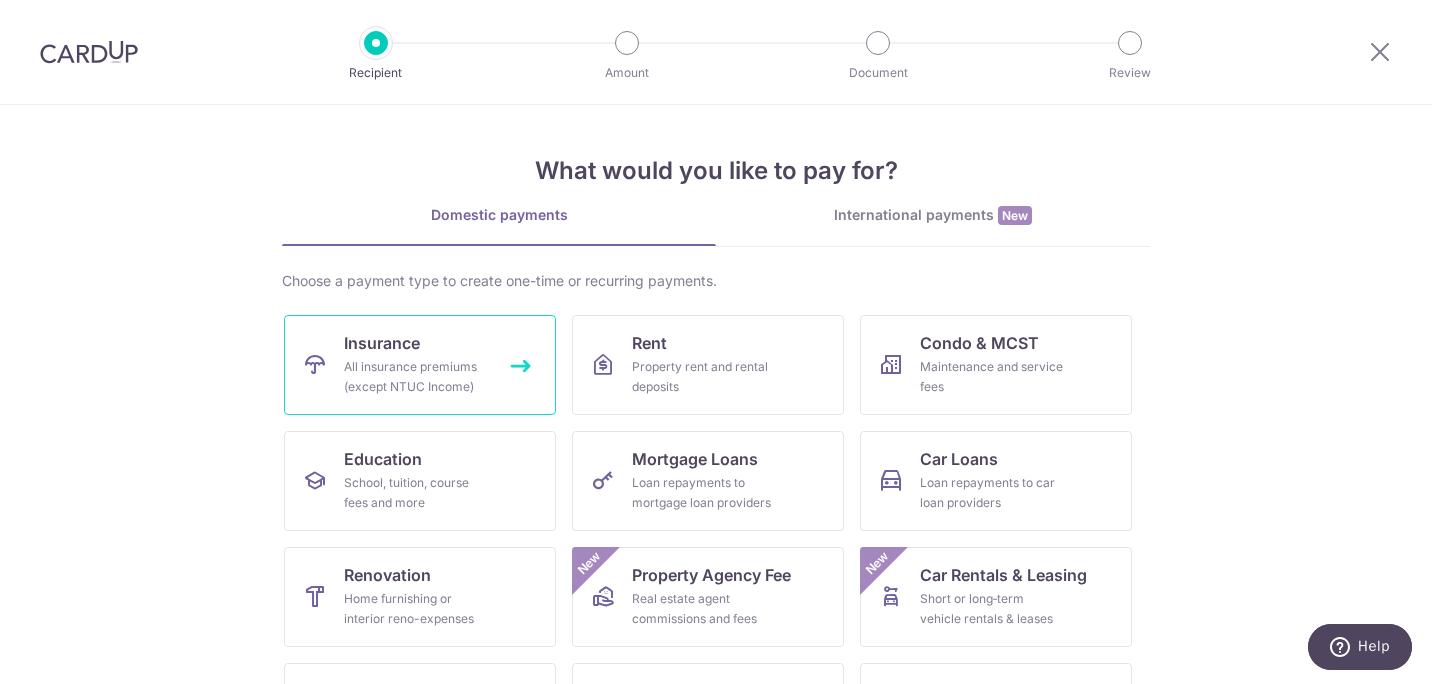 click on "All insurance premiums (except NTUC Income)" at bounding box center (416, 377) 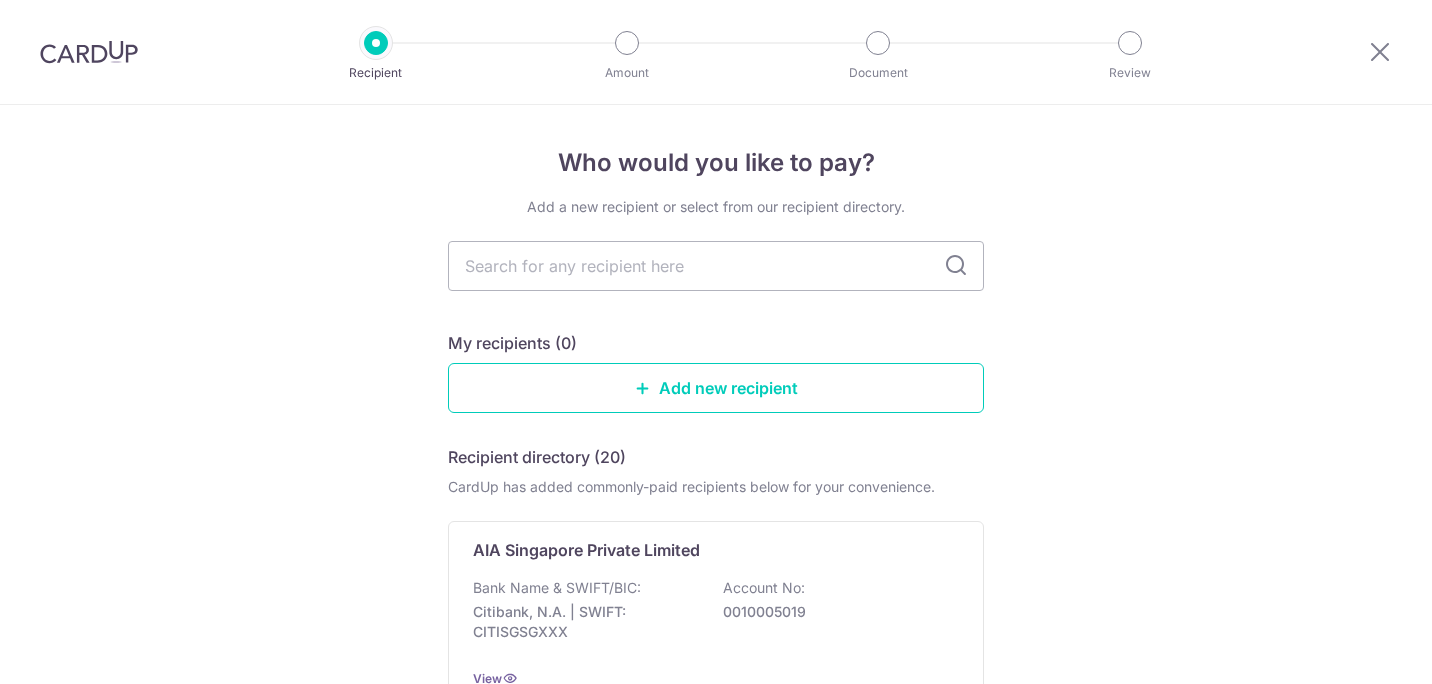 scroll, scrollTop: 0, scrollLeft: 0, axis: both 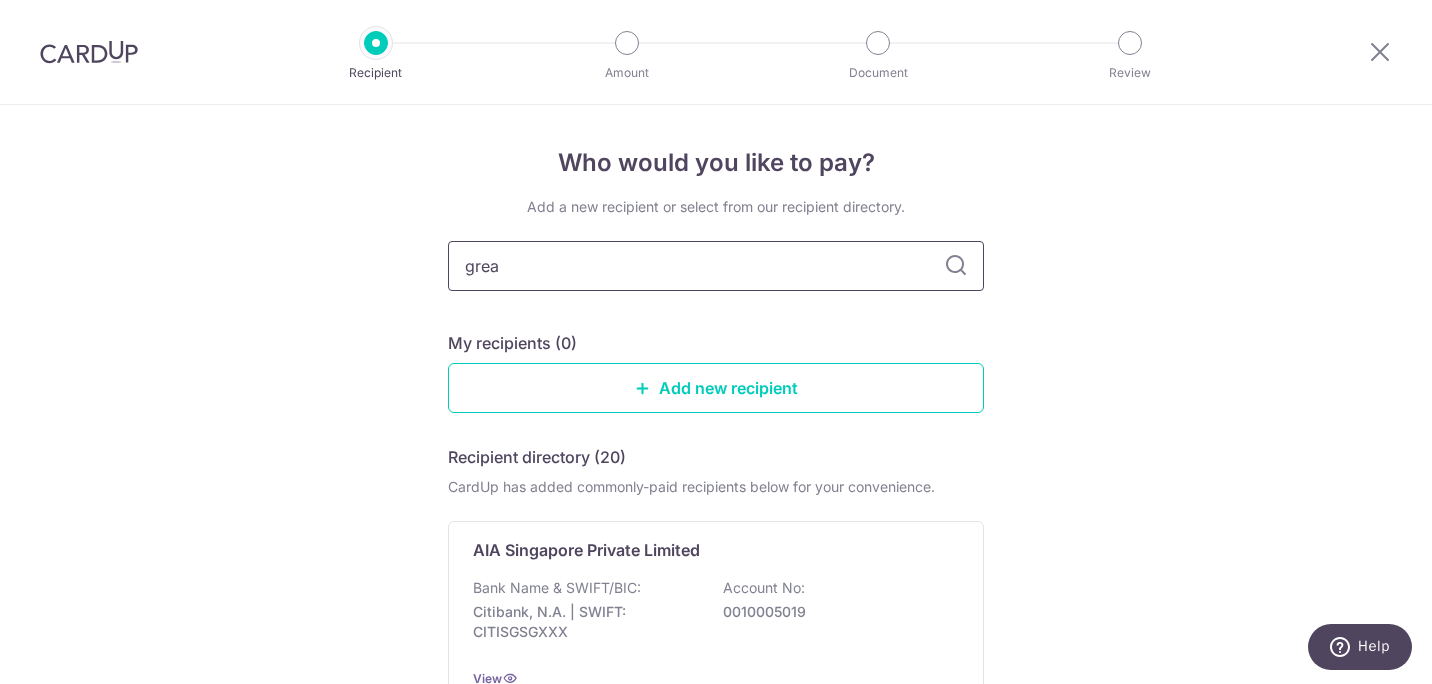 type on "great" 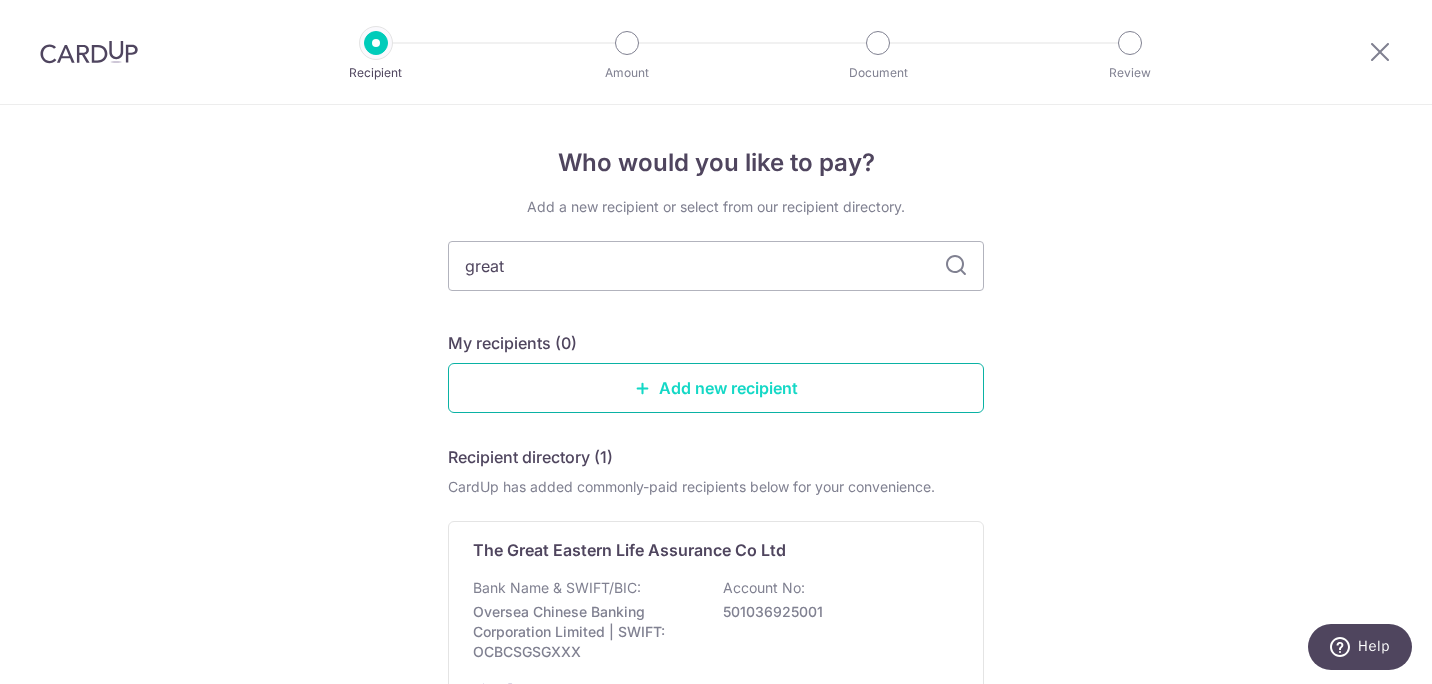 scroll, scrollTop: 206, scrollLeft: 0, axis: vertical 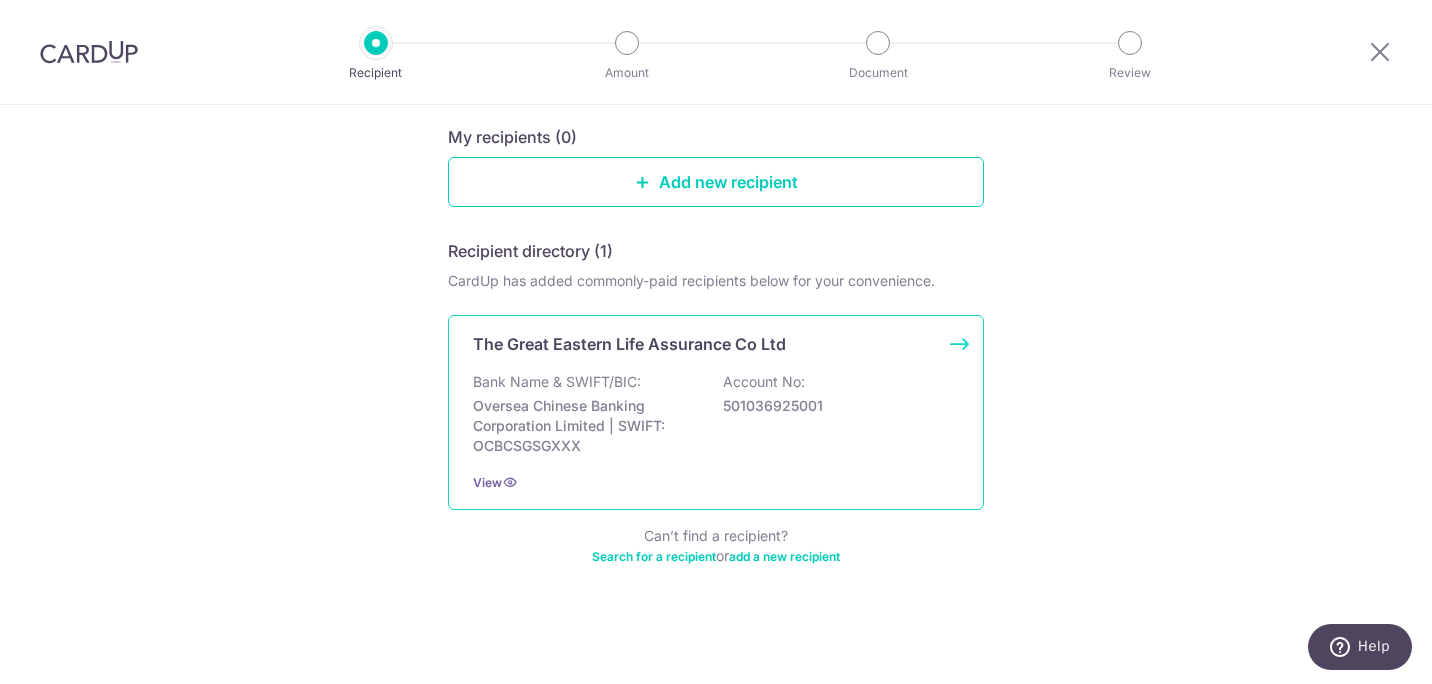click on "Oversea Chinese Banking Corporation Limited | SWIFT: OCBCSGSGXXX" at bounding box center (585, 426) 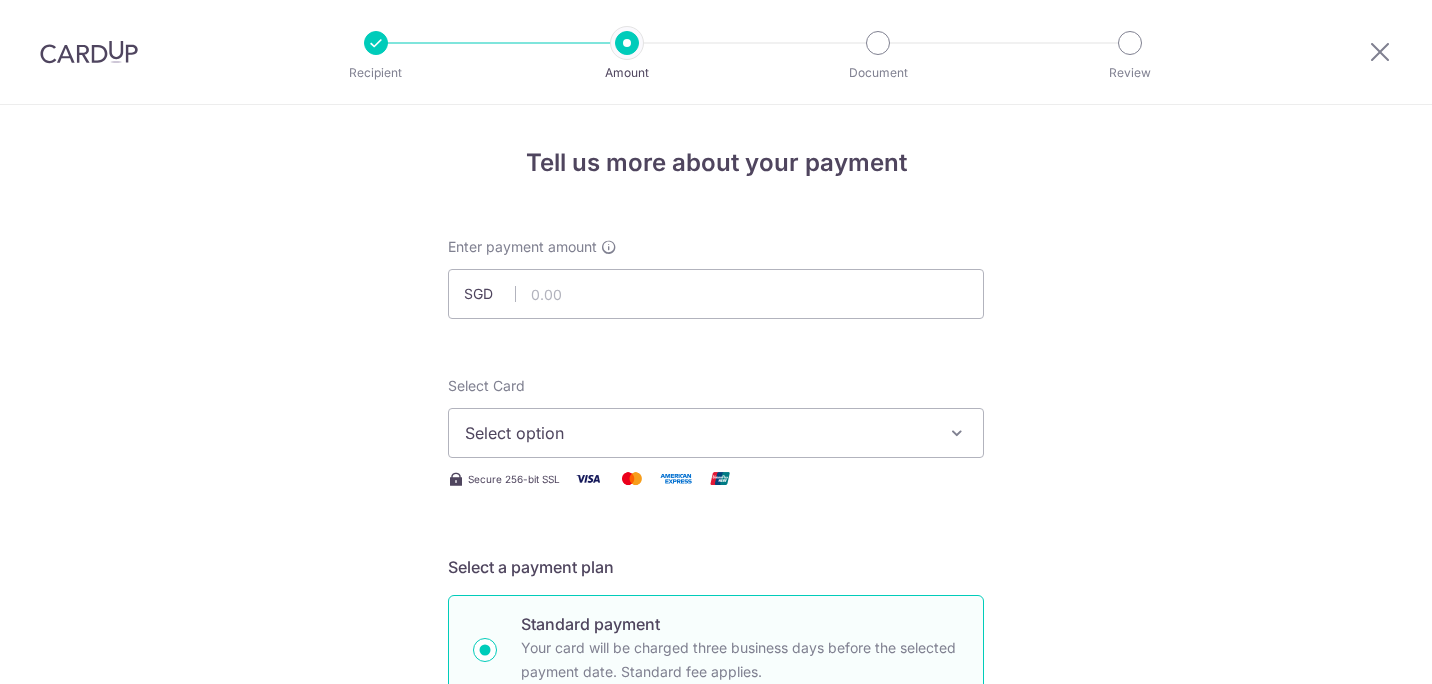 scroll, scrollTop: 0, scrollLeft: 0, axis: both 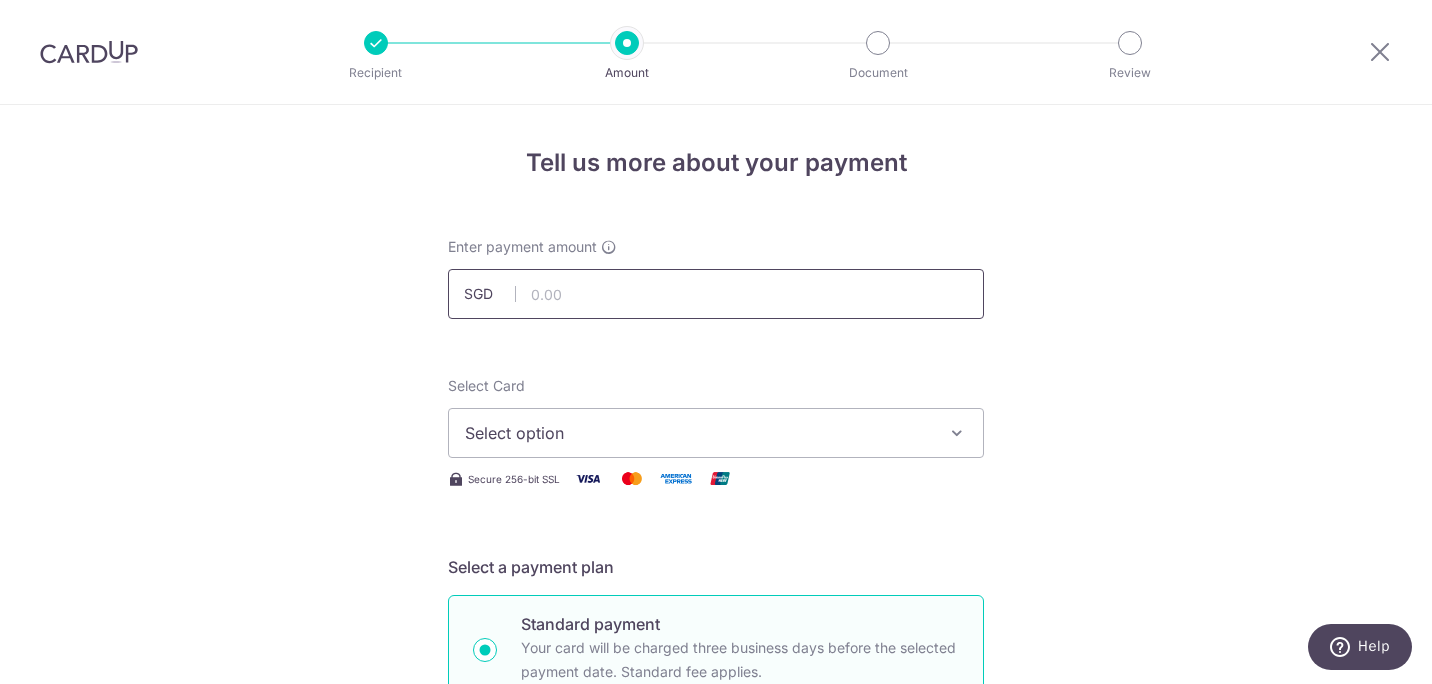 click at bounding box center [716, 294] 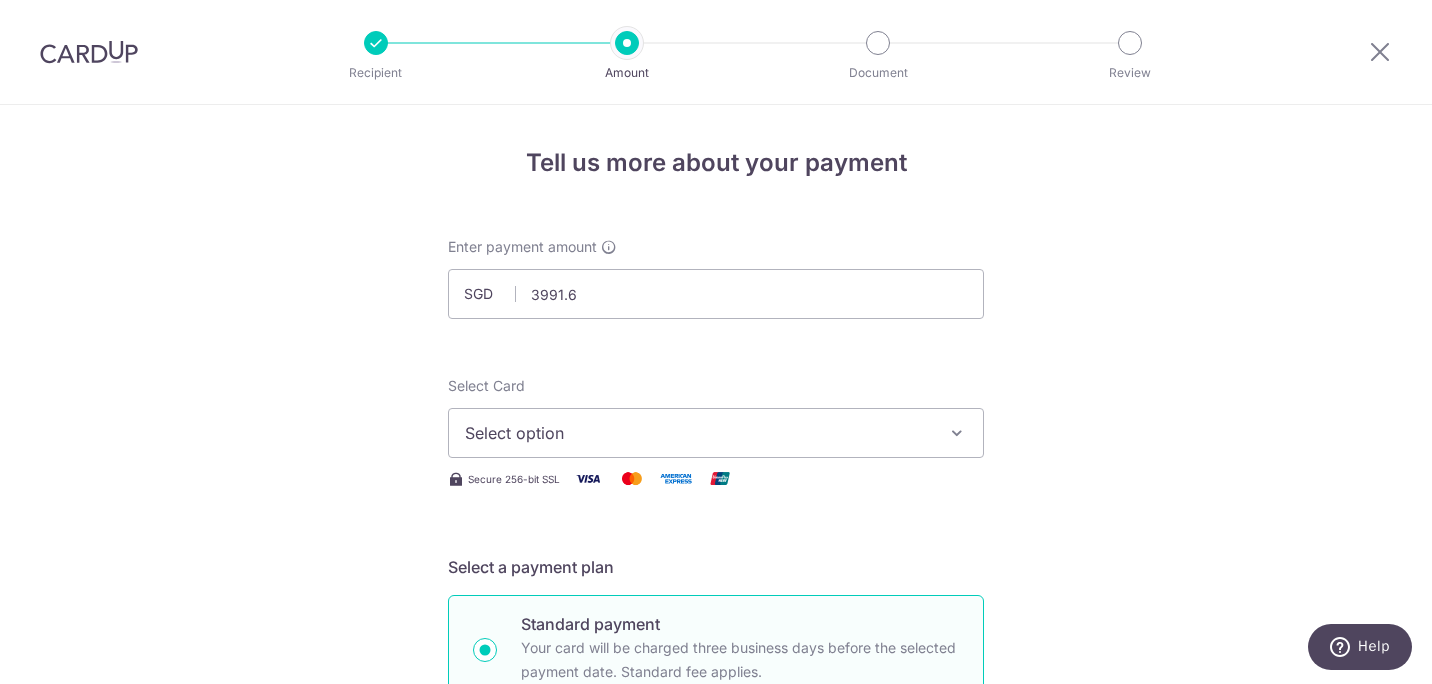 type on "[PRICE]" 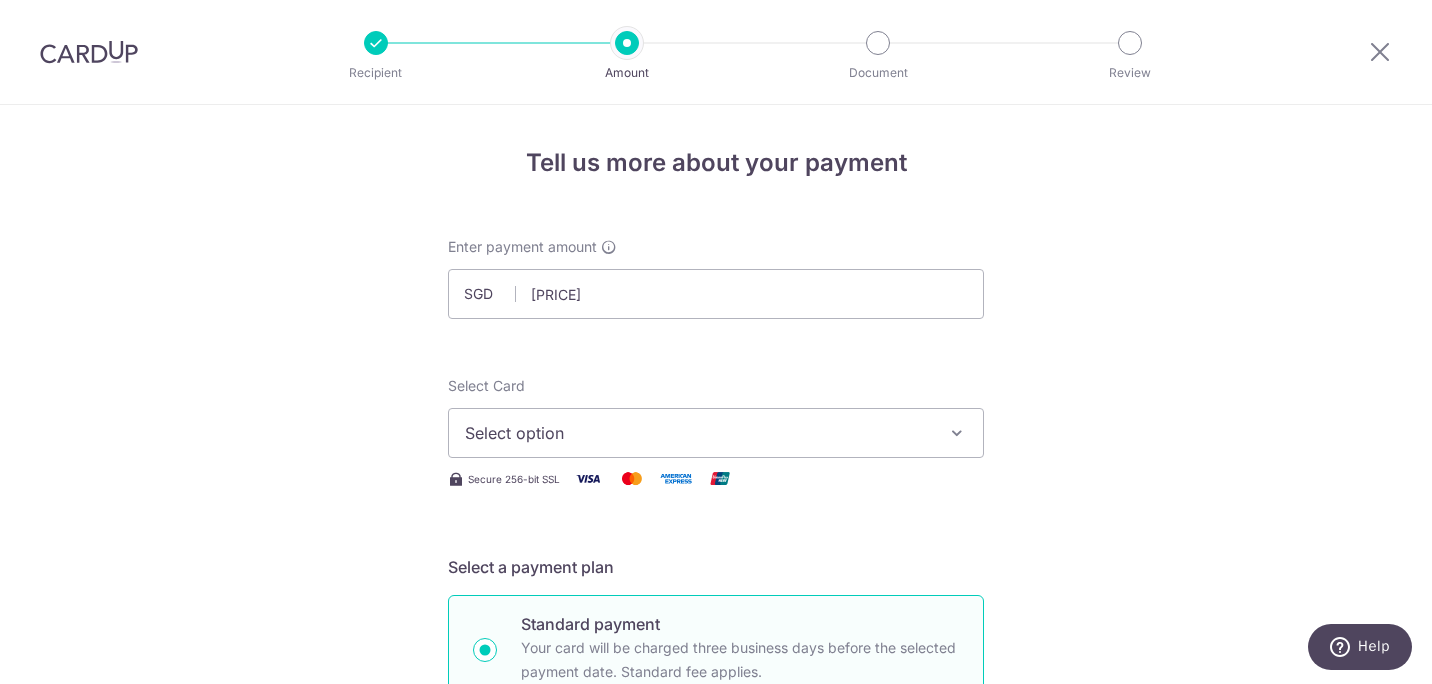 click on "Tell us more about your payment
Enter payment amount
SGD
3,991.60
3991.60
Select Card
Select option
Add credit card
Your Cards
**** 5438
Secure 256-bit SSL
Text
New card details
Card
Secure 256-bit SSL" at bounding box center (716, 1009) 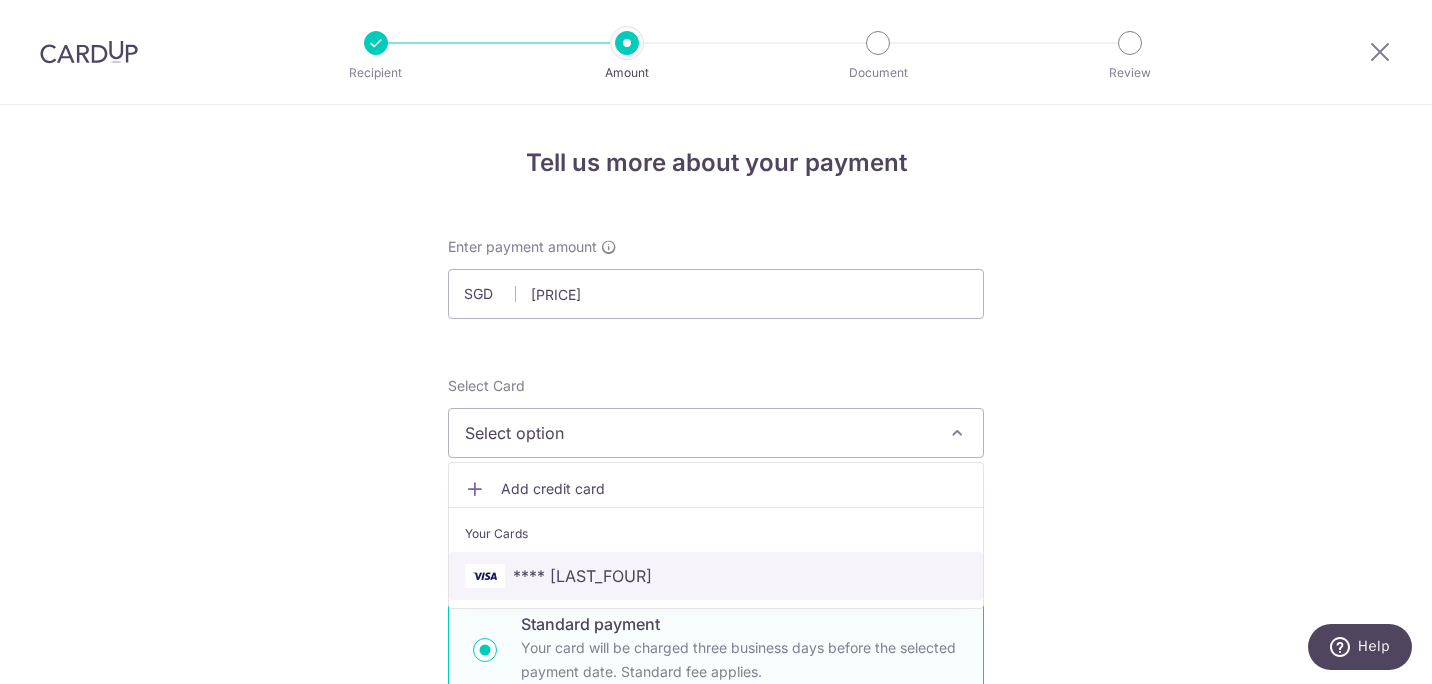 click on "**** 5438" at bounding box center (716, 576) 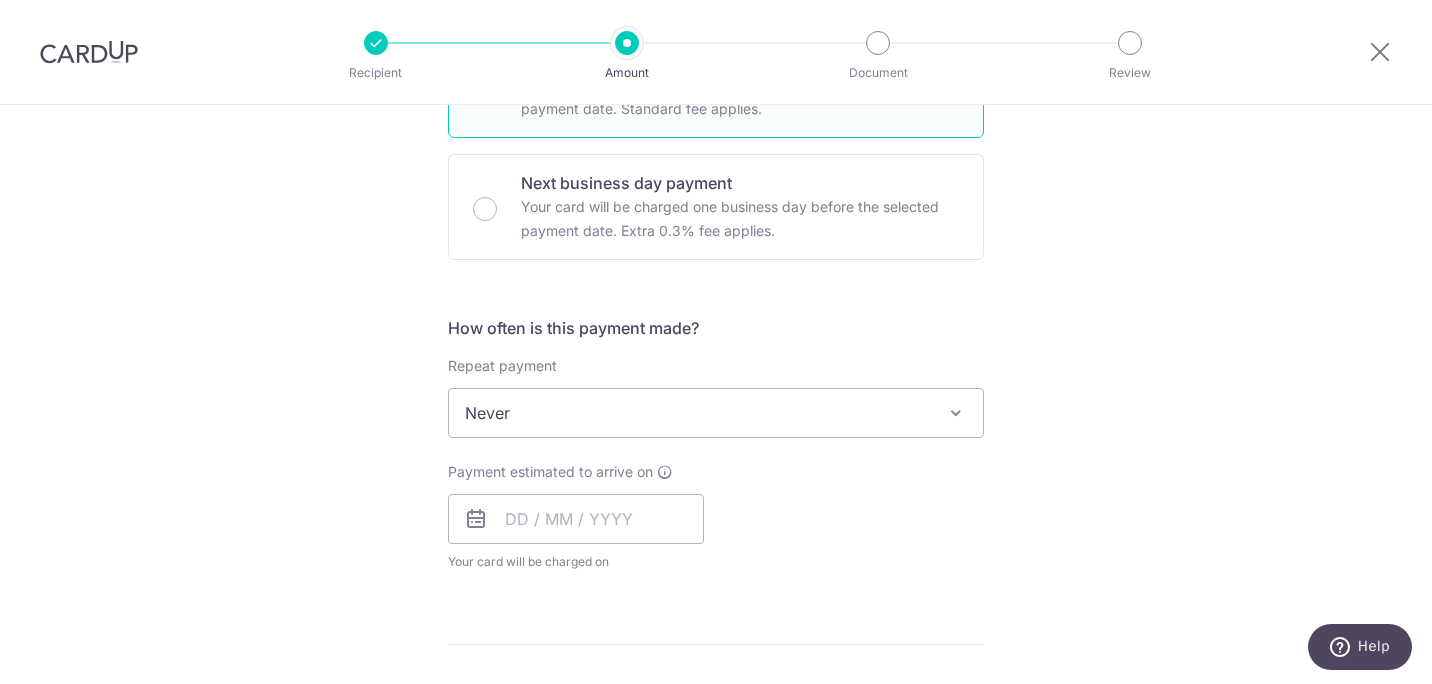 scroll, scrollTop: 581, scrollLeft: 0, axis: vertical 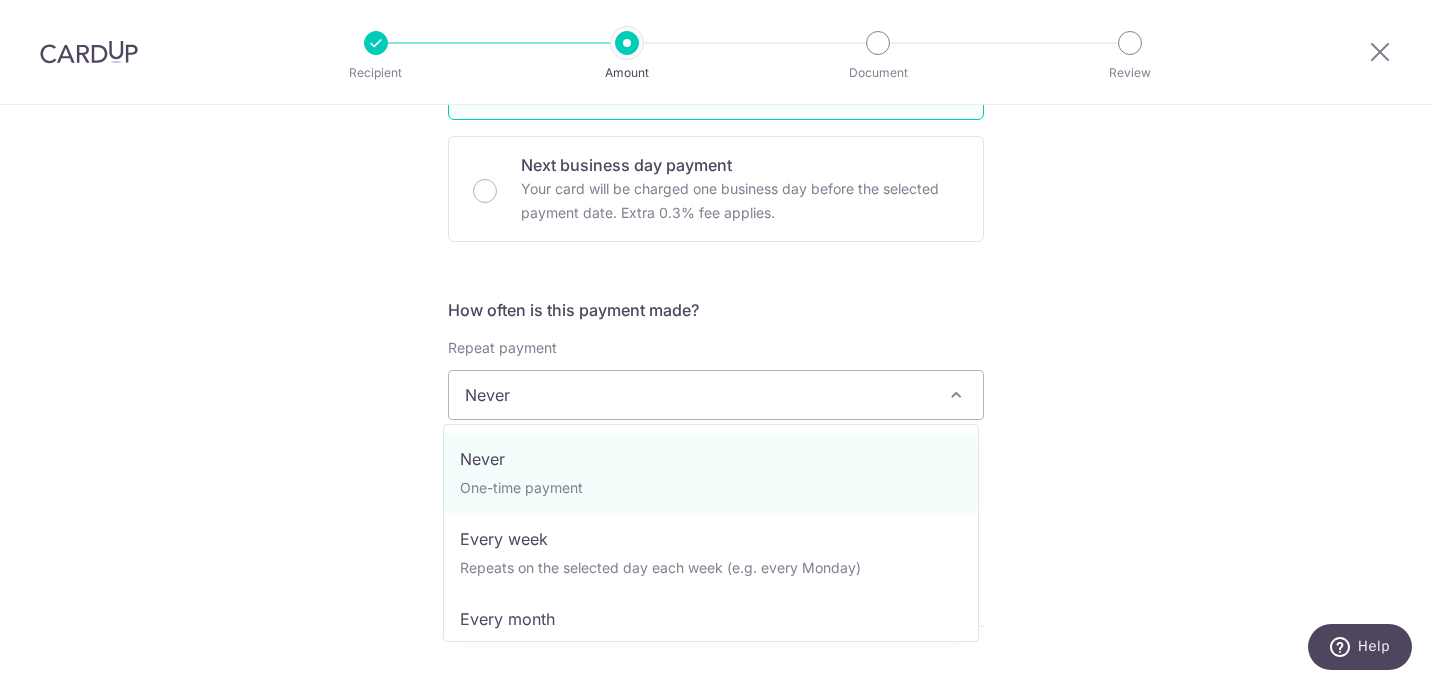 click on "Never" at bounding box center (716, 395) 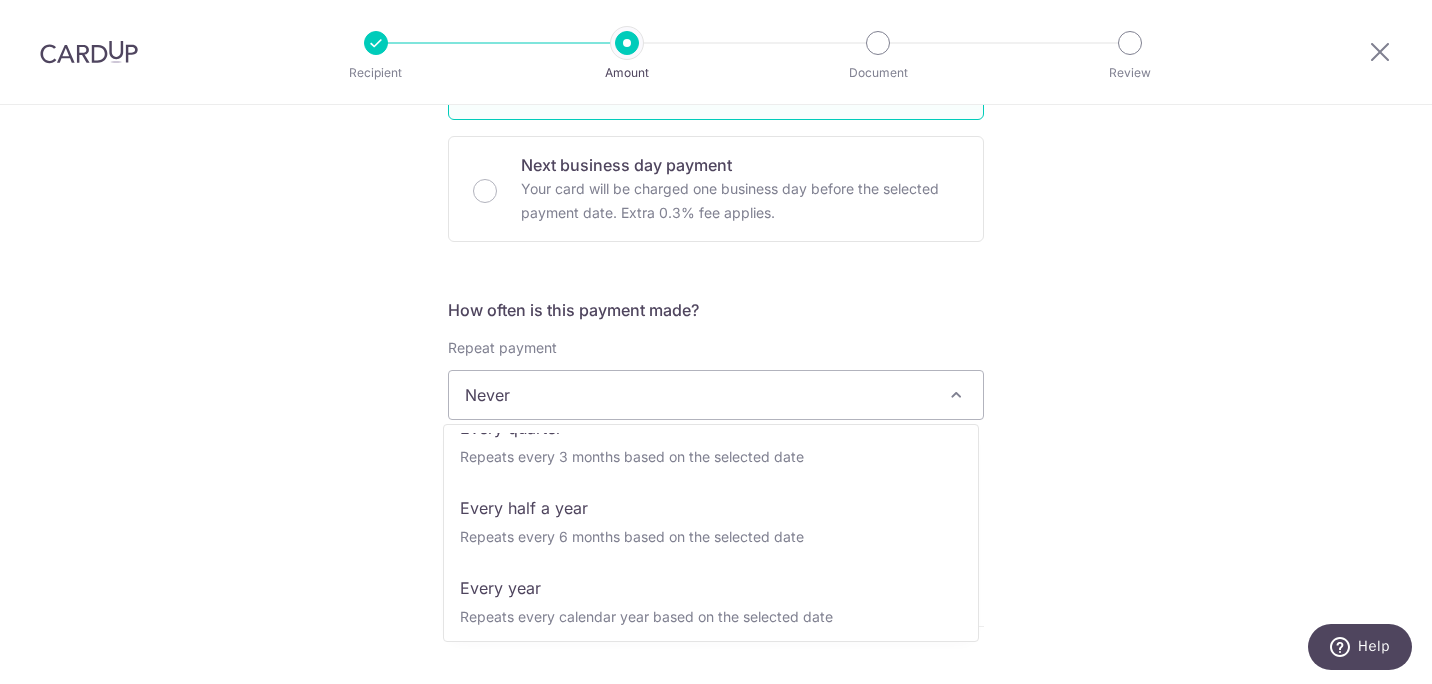 scroll, scrollTop: 280, scrollLeft: 0, axis: vertical 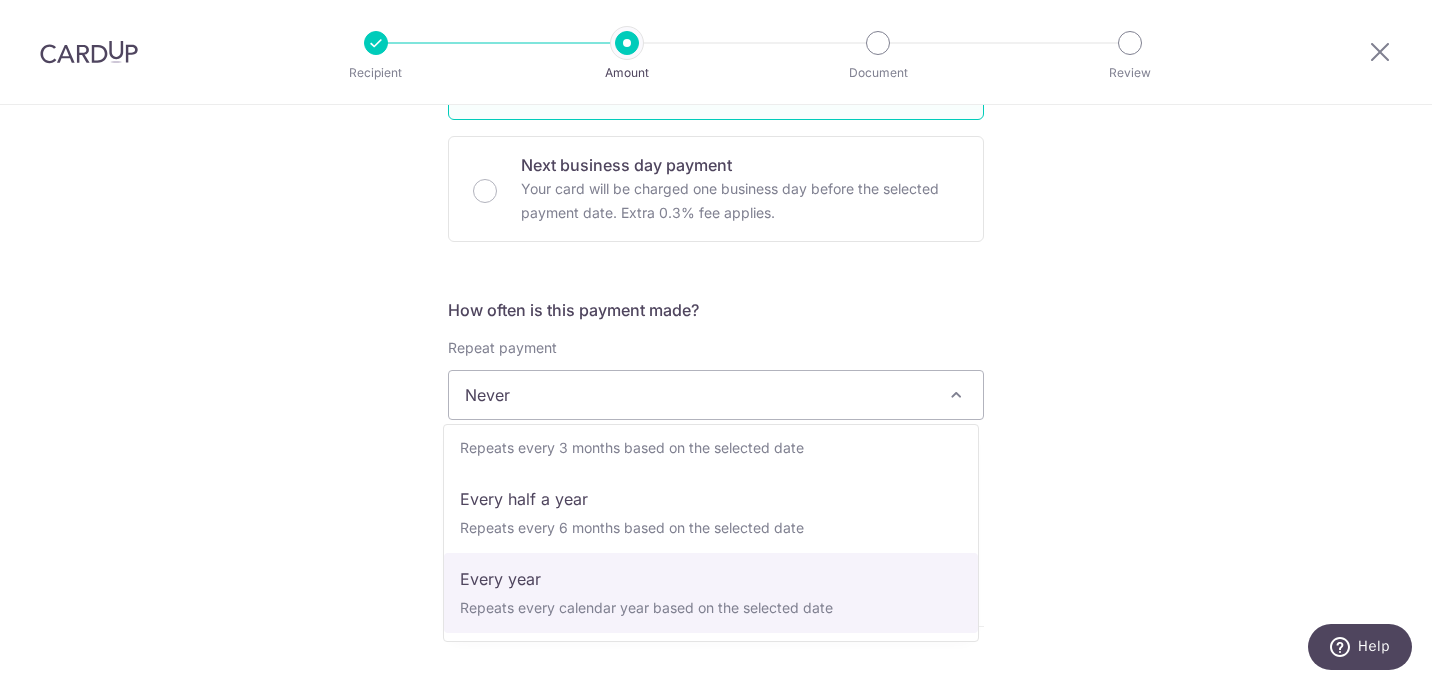 select on "6" 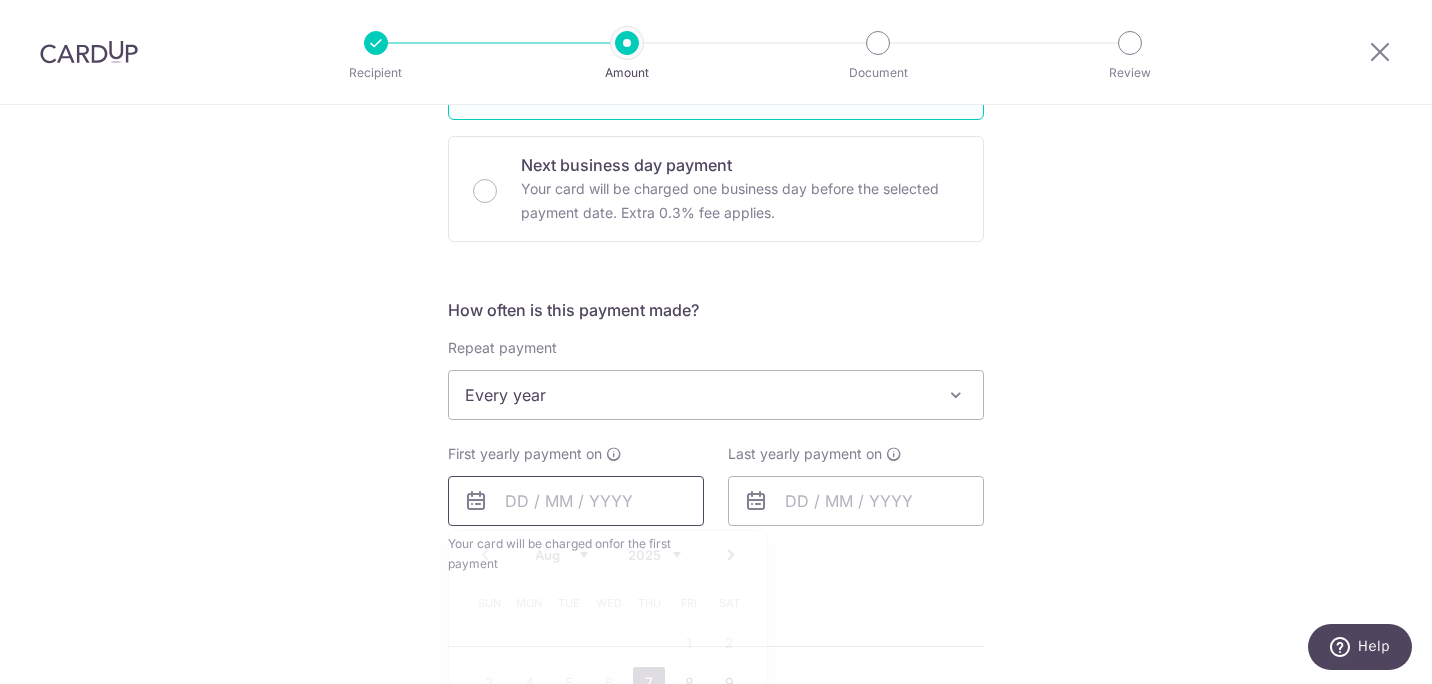 click at bounding box center [576, 501] 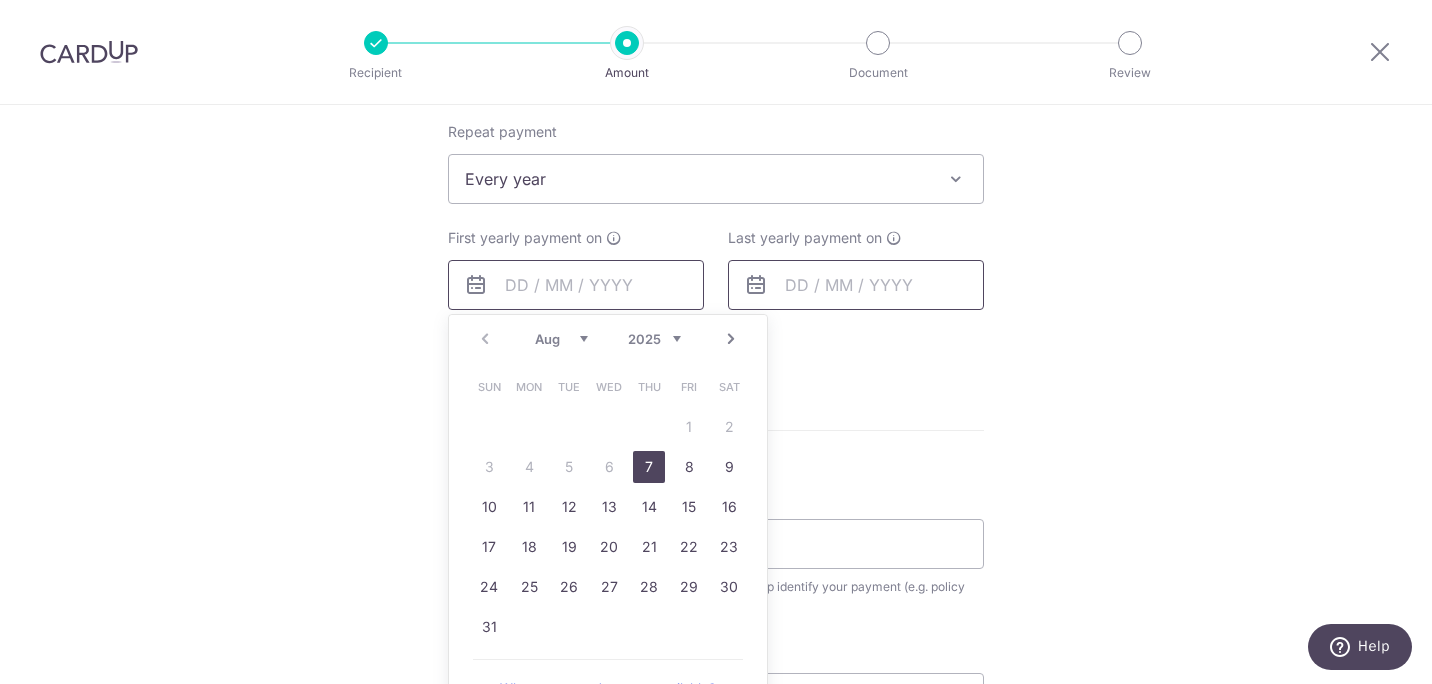 scroll, scrollTop: 799, scrollLeft: 0, axis: vertical 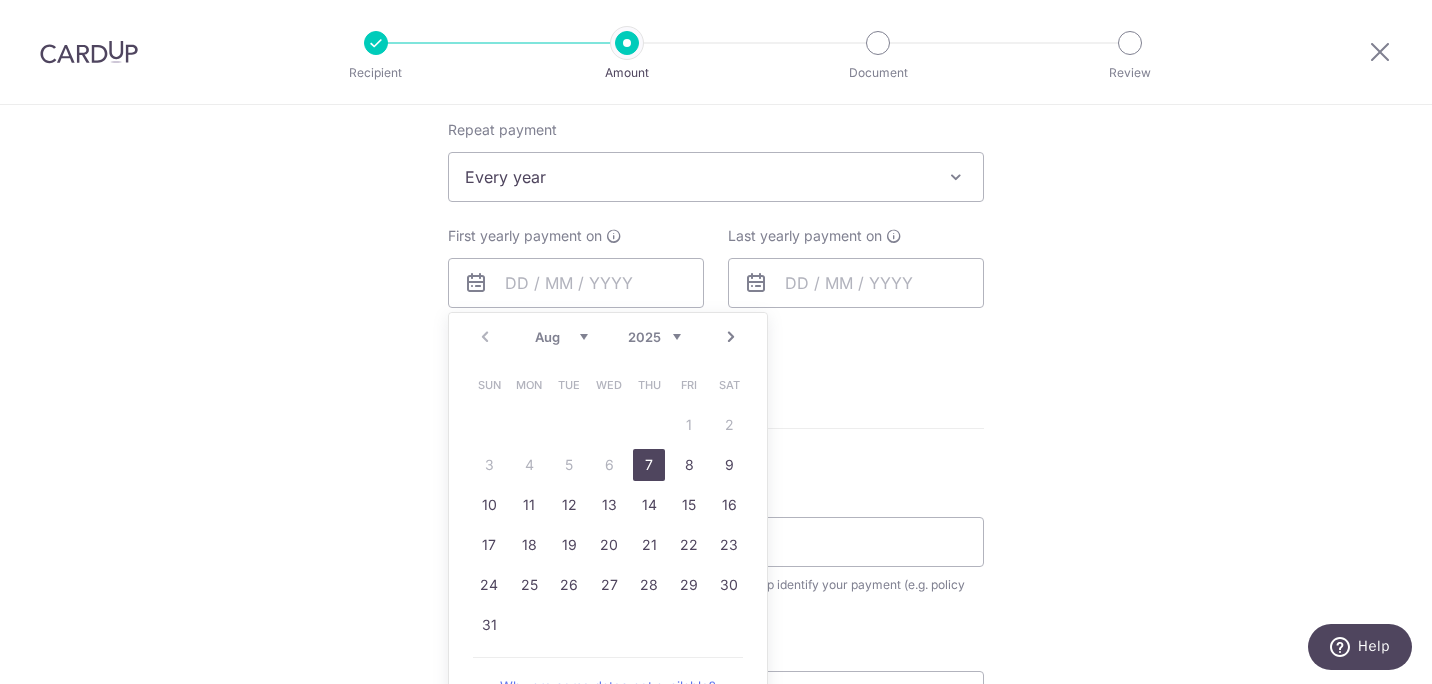 click on "7" at bounding box center (649, 465) 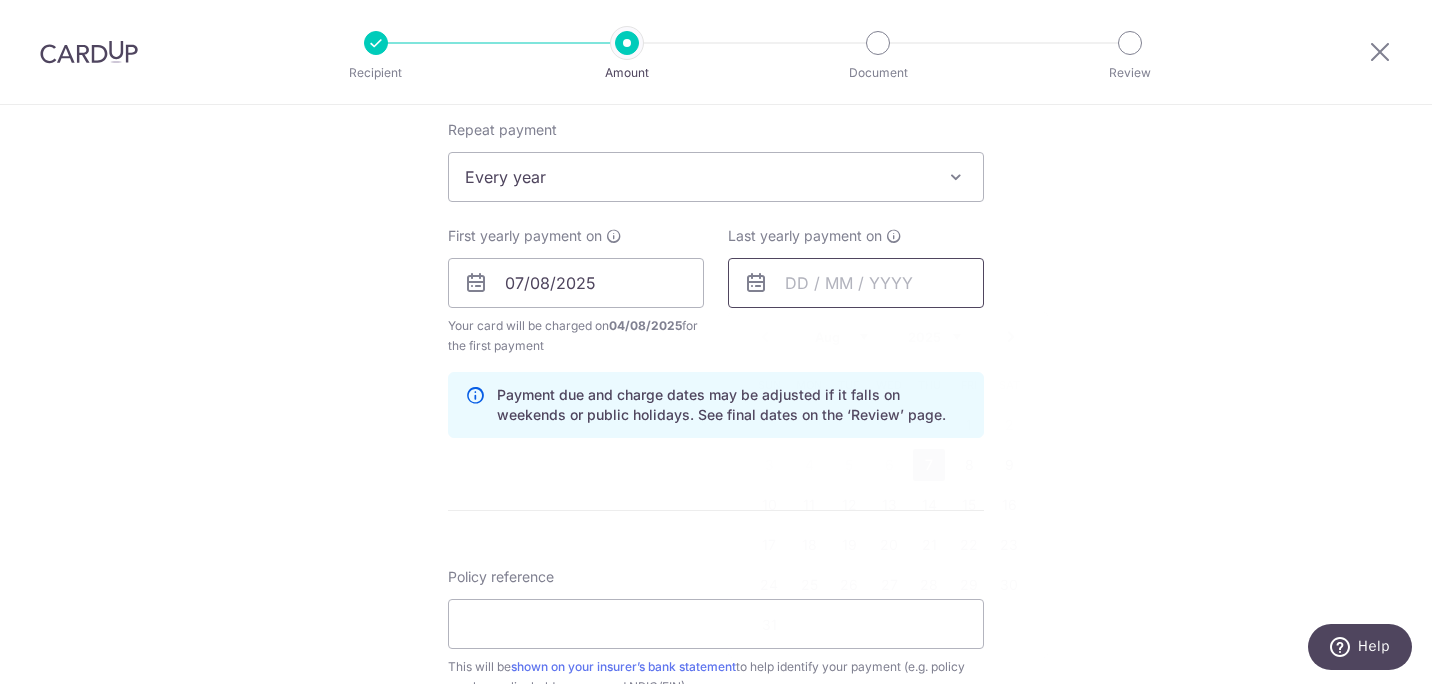 click at bounding box center (856, 283) 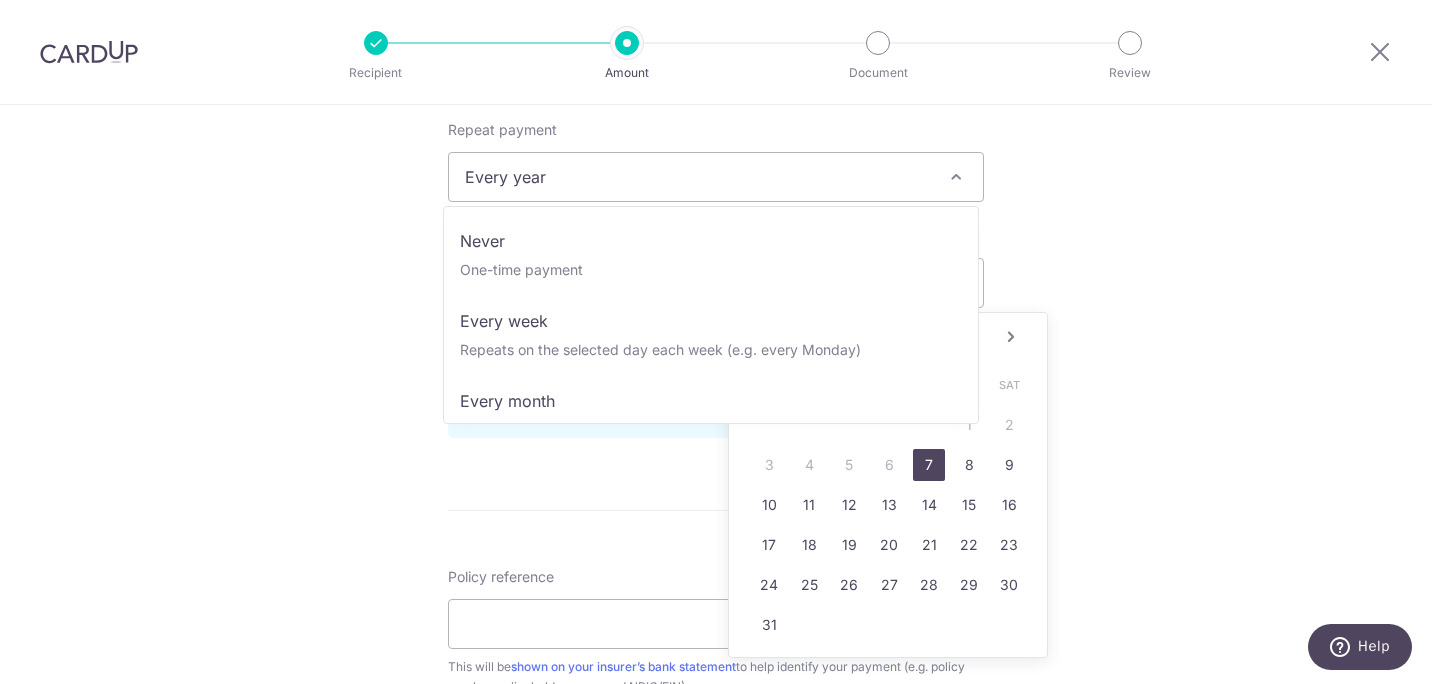 scroll, scrollTop: 280, scrollLeft: 0, axis: vertical 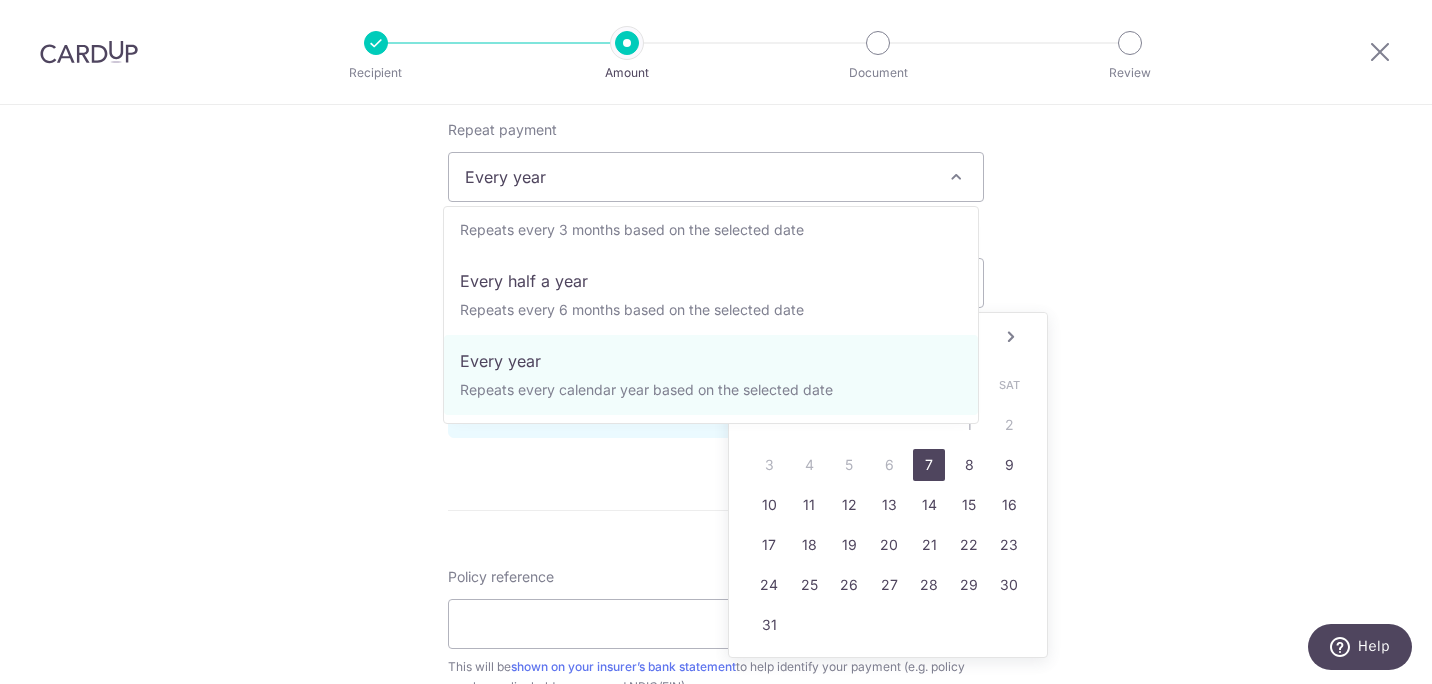 click on "Every year" at bounding box center (716, 177) 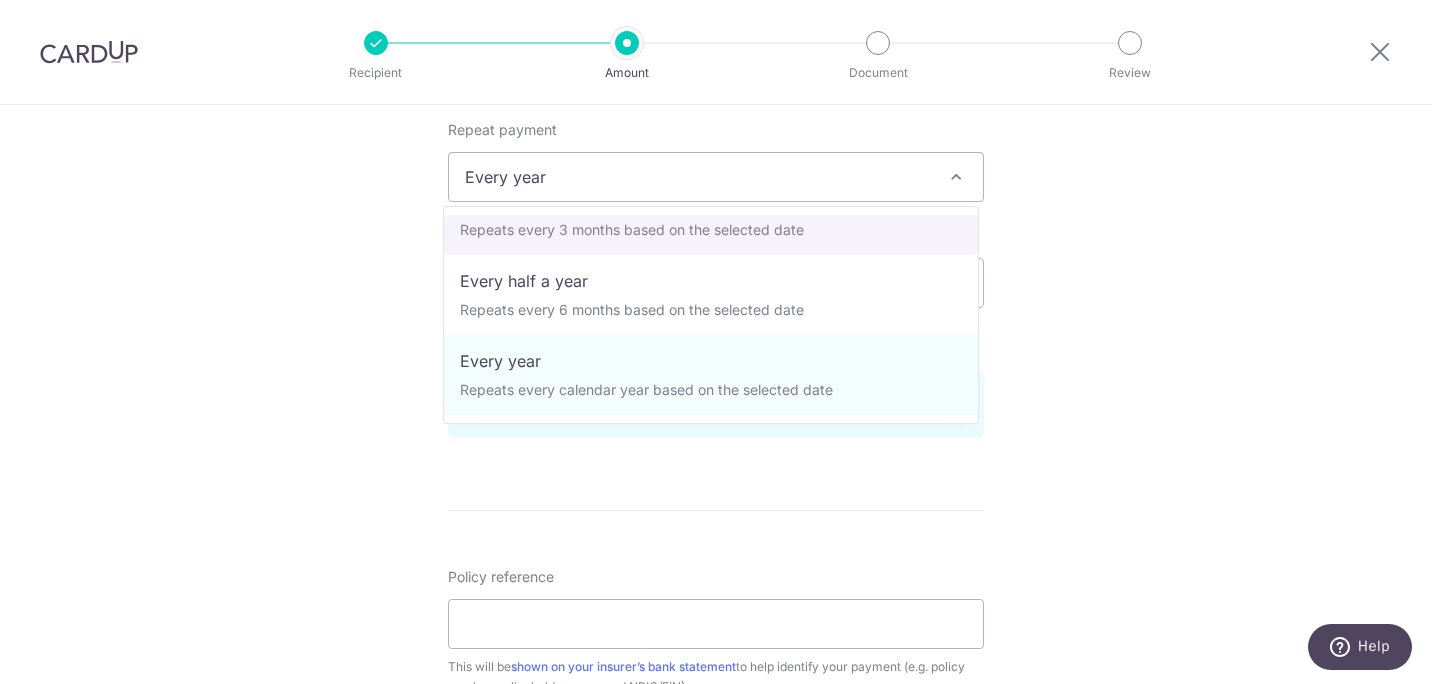 scroll, scrollTop: 0, scrollLeft: 0, axis: both 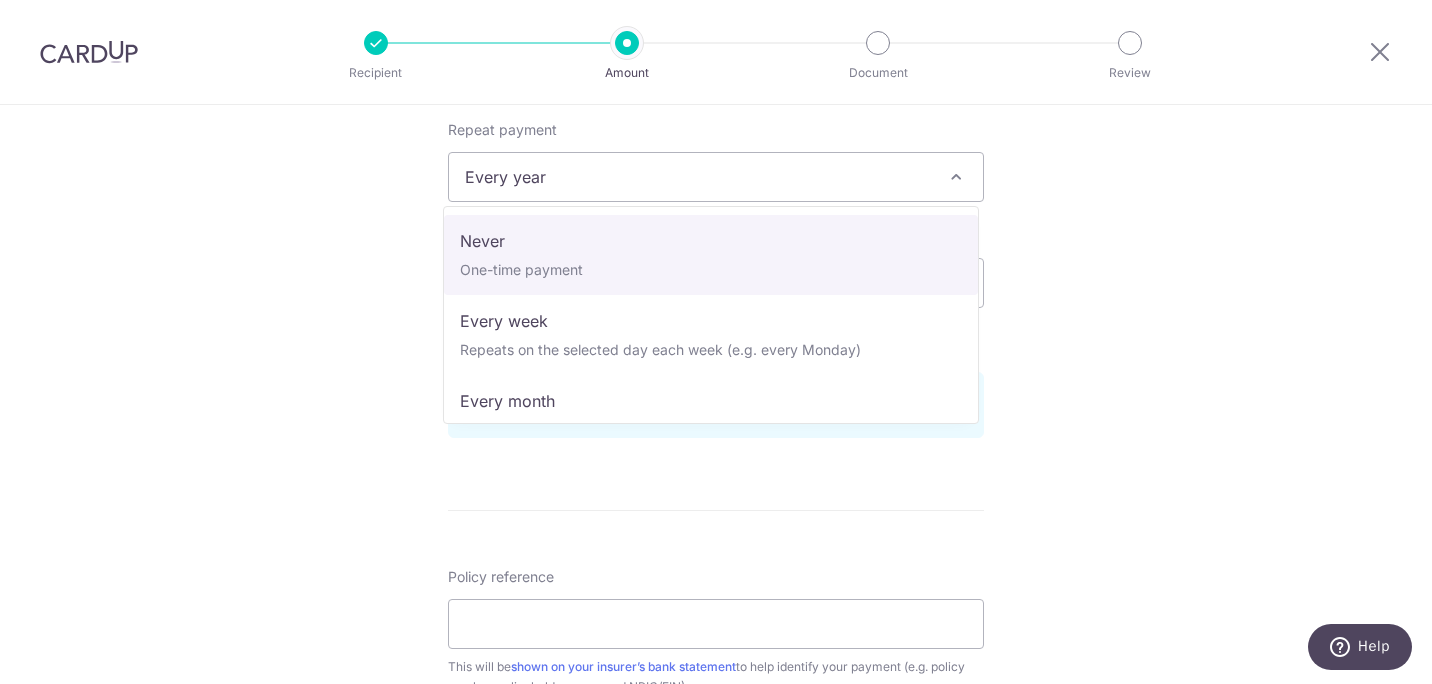 select on "1" 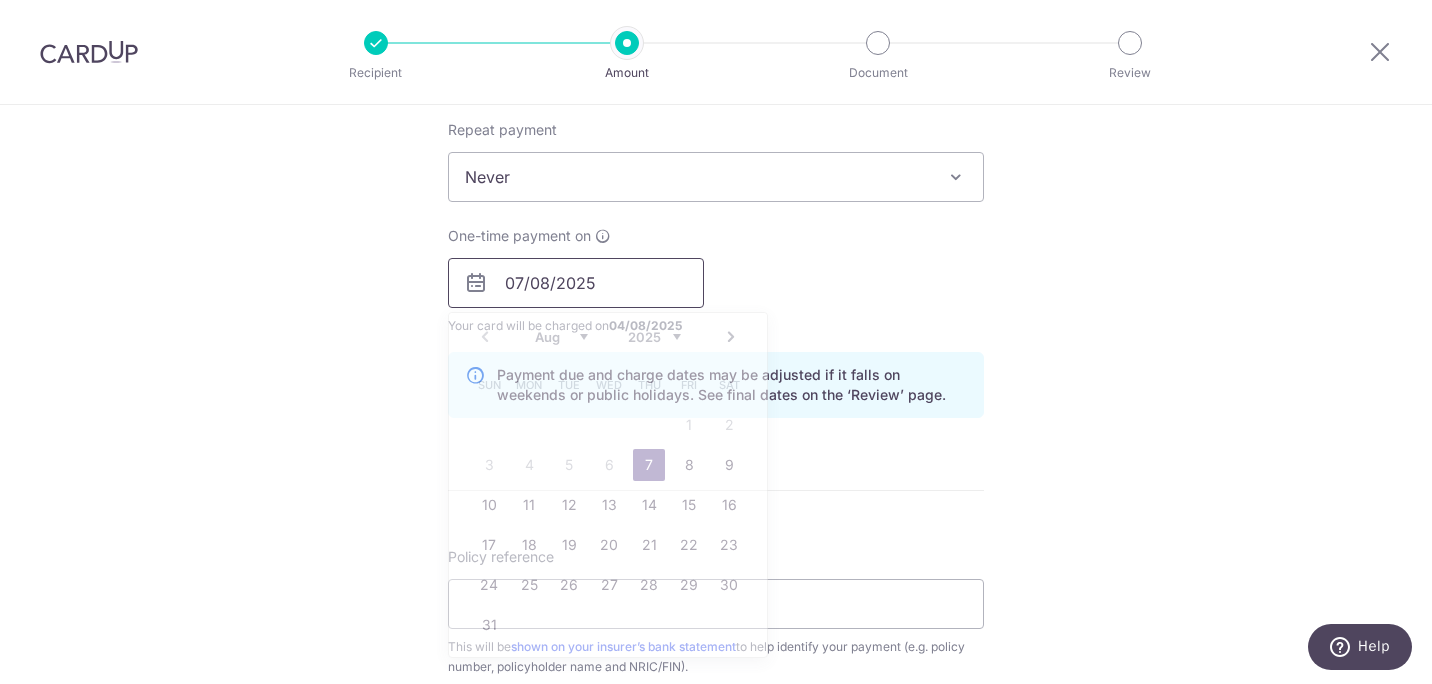 click on "07/08/2025" at bounding box center [576, 283] 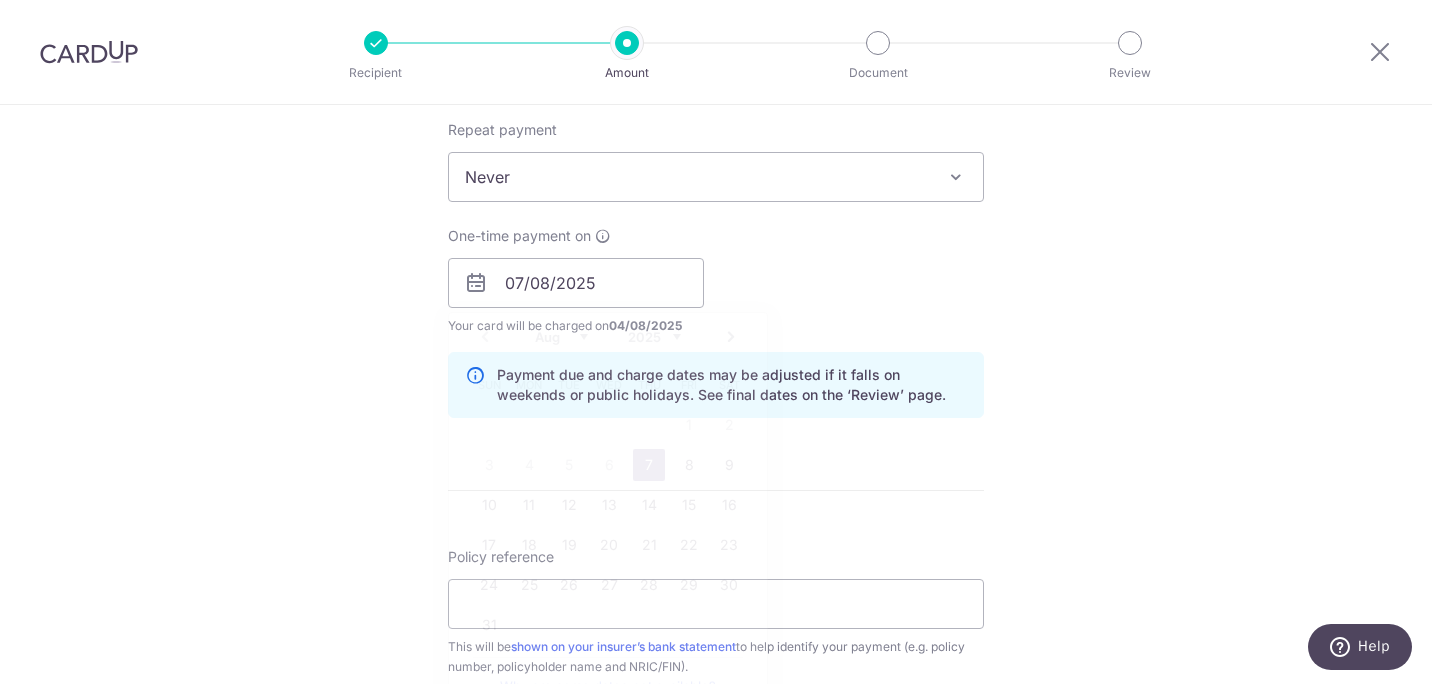 click on "Tell us more about your payment
Enter payment amount
SGD
3,991.60
3991.60
Select Card
**** 5438
Add credit card
Your Cards
**** 5438
Secure 256-bit SSL
Text
New card details
Card
Secure 256-bit SSL" at bounding box center [716, 251] 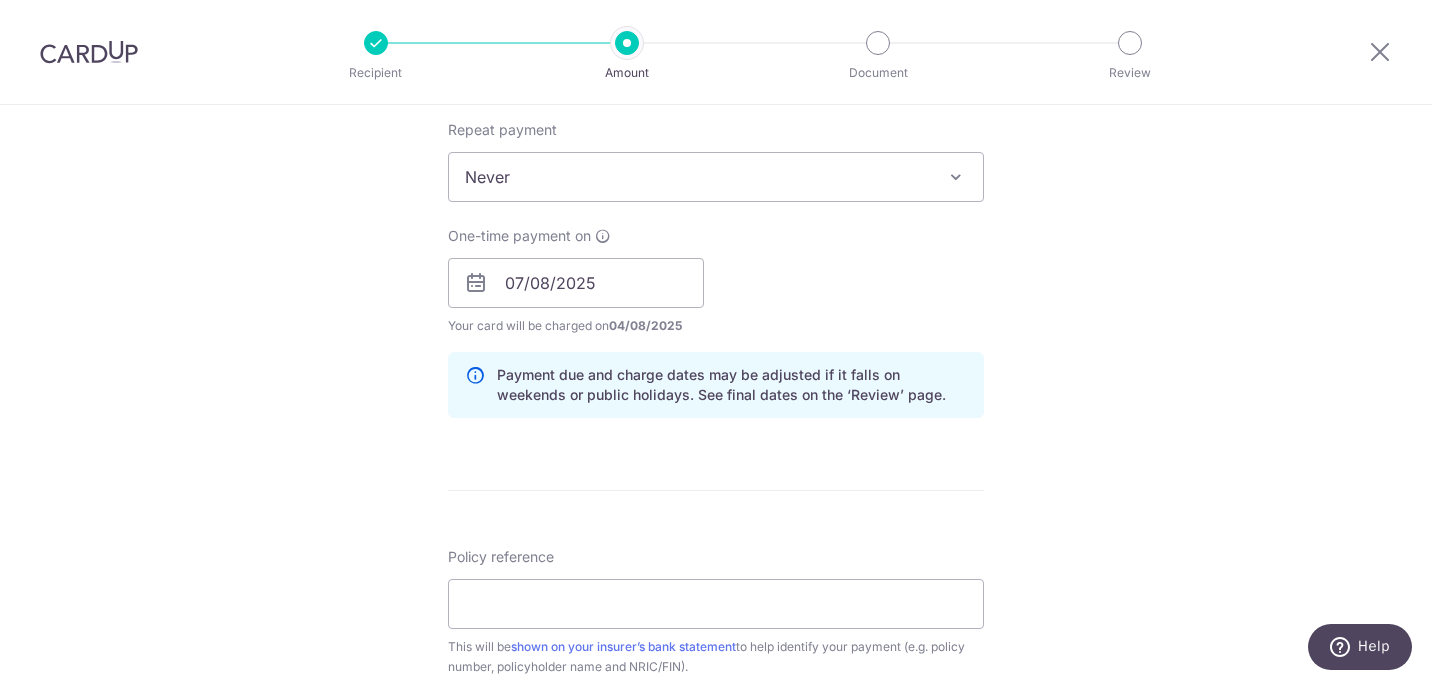 click on "Tell us more about your payment
Enter payment amount
SGD
3,991.60
3991.60
Select Card
**** 5438
Add credit card
Your Cards
**** 5438
Secure 256-bit SSL
Text
New card details
Card
Secure 256-bit SSL" at bounding box center [716, 251] 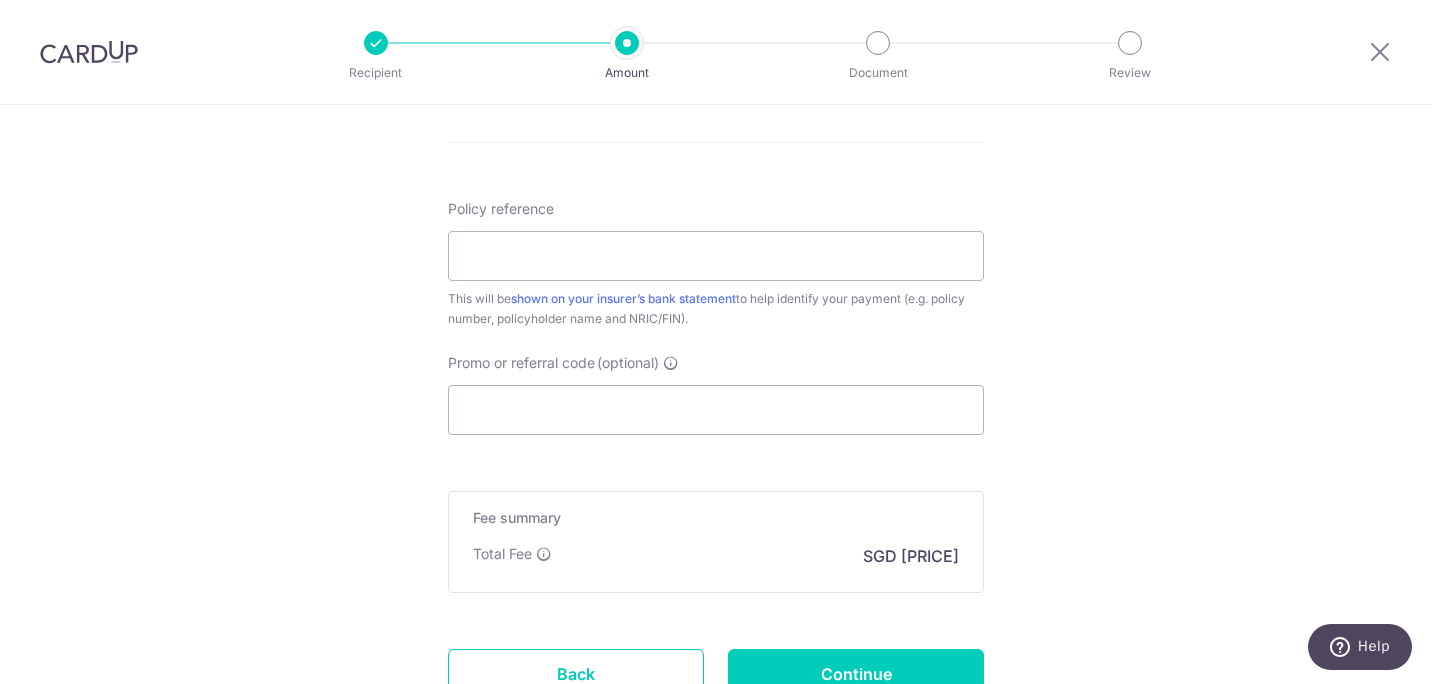 scroll, scrollTop: 1148, scrollLeft: 0, axis: vertical 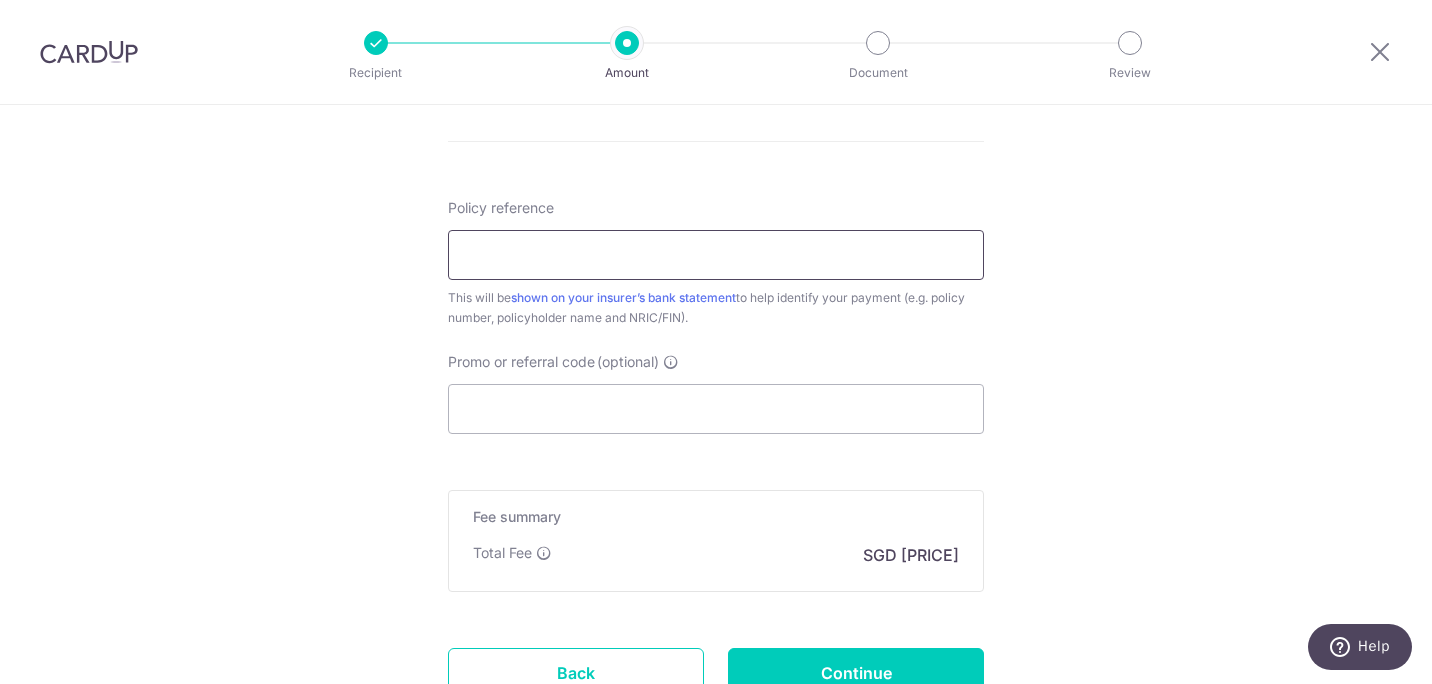 click on "Policy reference" at bounding box center [716, 255] 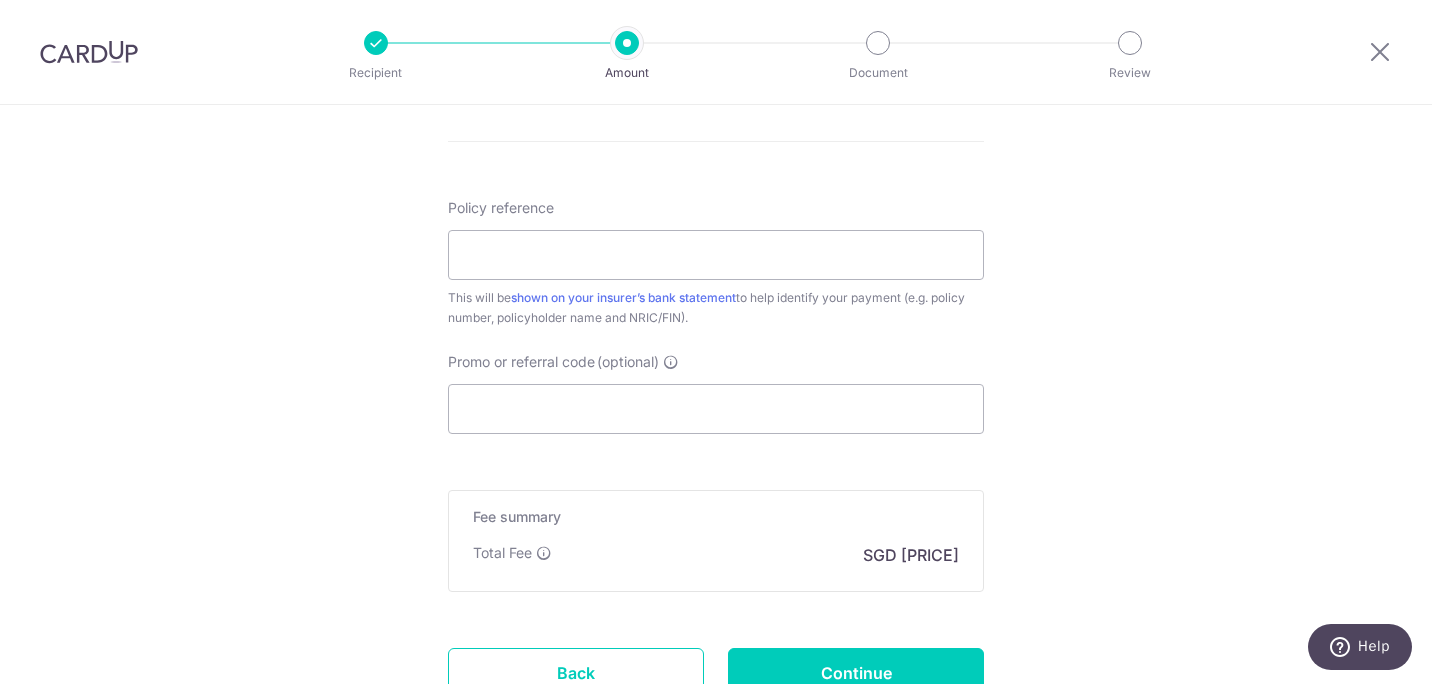 click on "Promo or referral code
(optional)
The discounted fee will be shown on the review step, right before you create your payments.
Add" at bounding box center [716, 393] 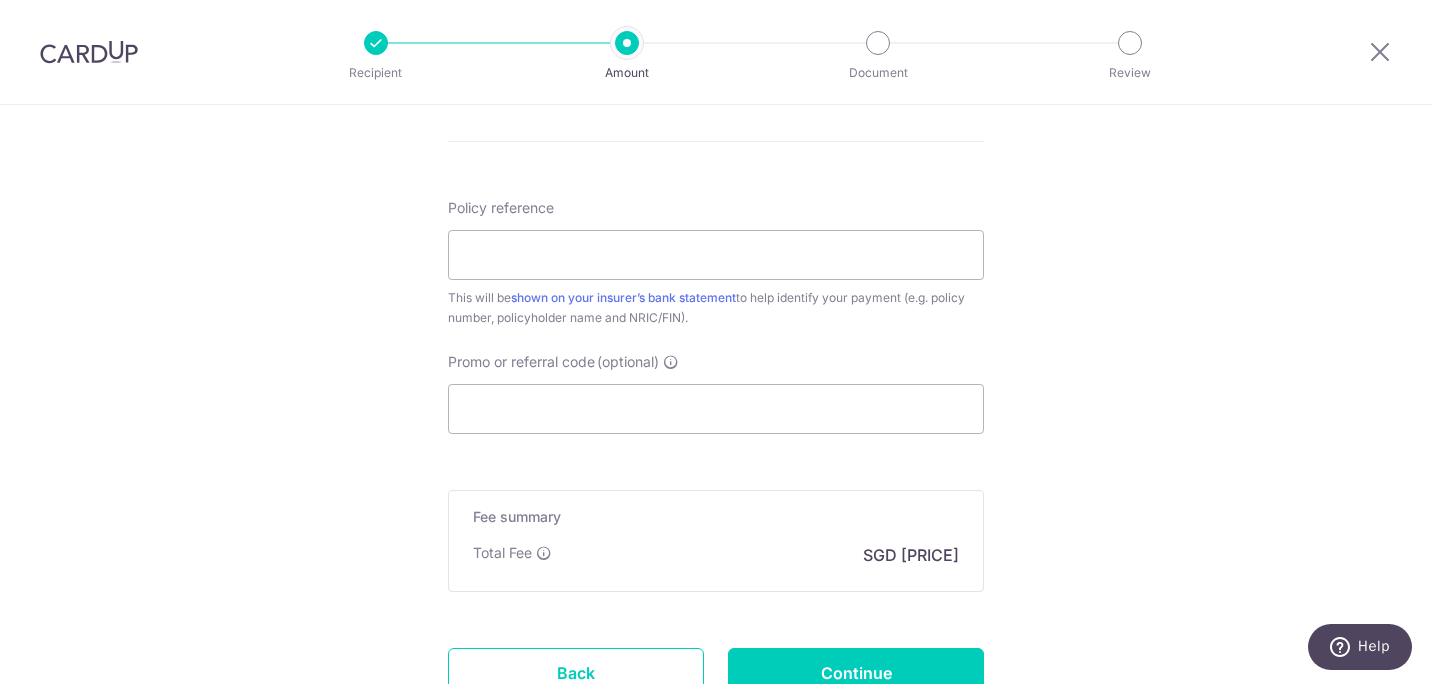 click on "Policy reference
This will be  shown on your insurer’s bank statement  to help identify your payment (e.g. policy number, policyholder name and NRIC/FIN)." at bounding box center (716, 263) 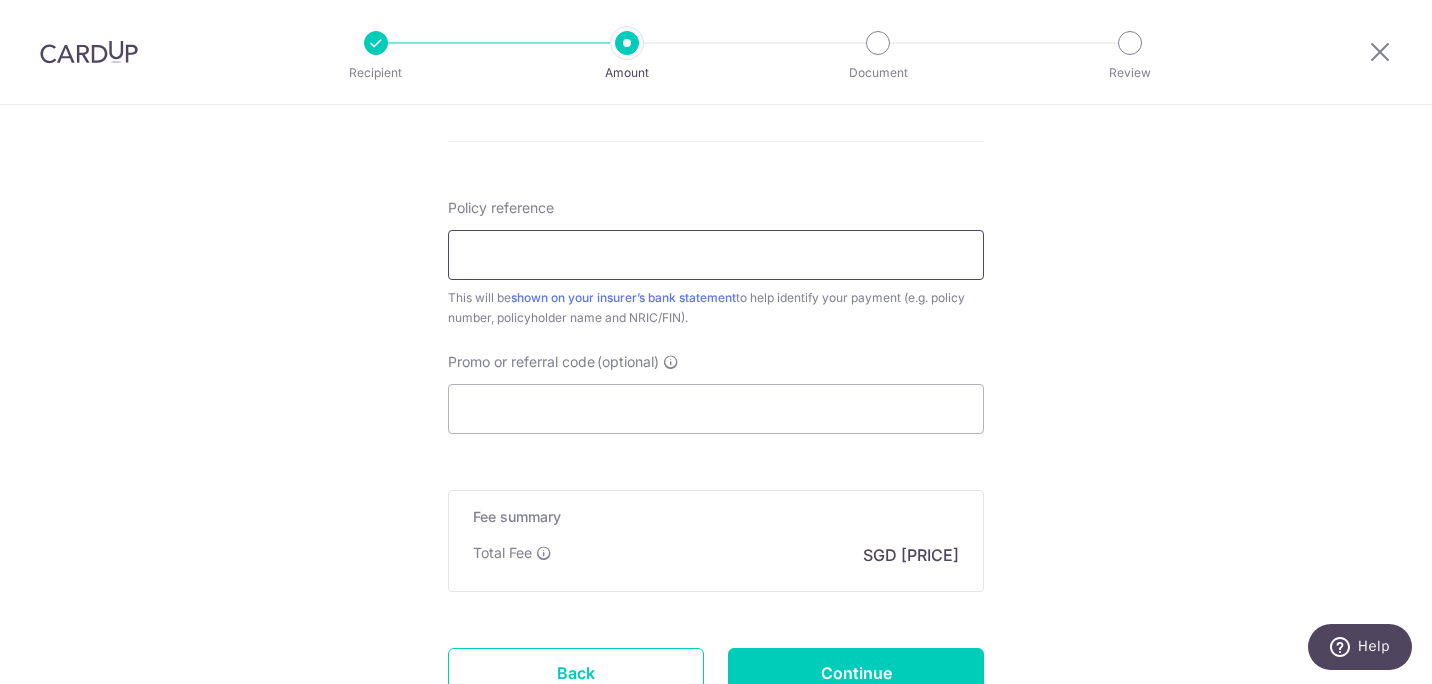 click on "Policy reference" at bounding box center [716, 255] 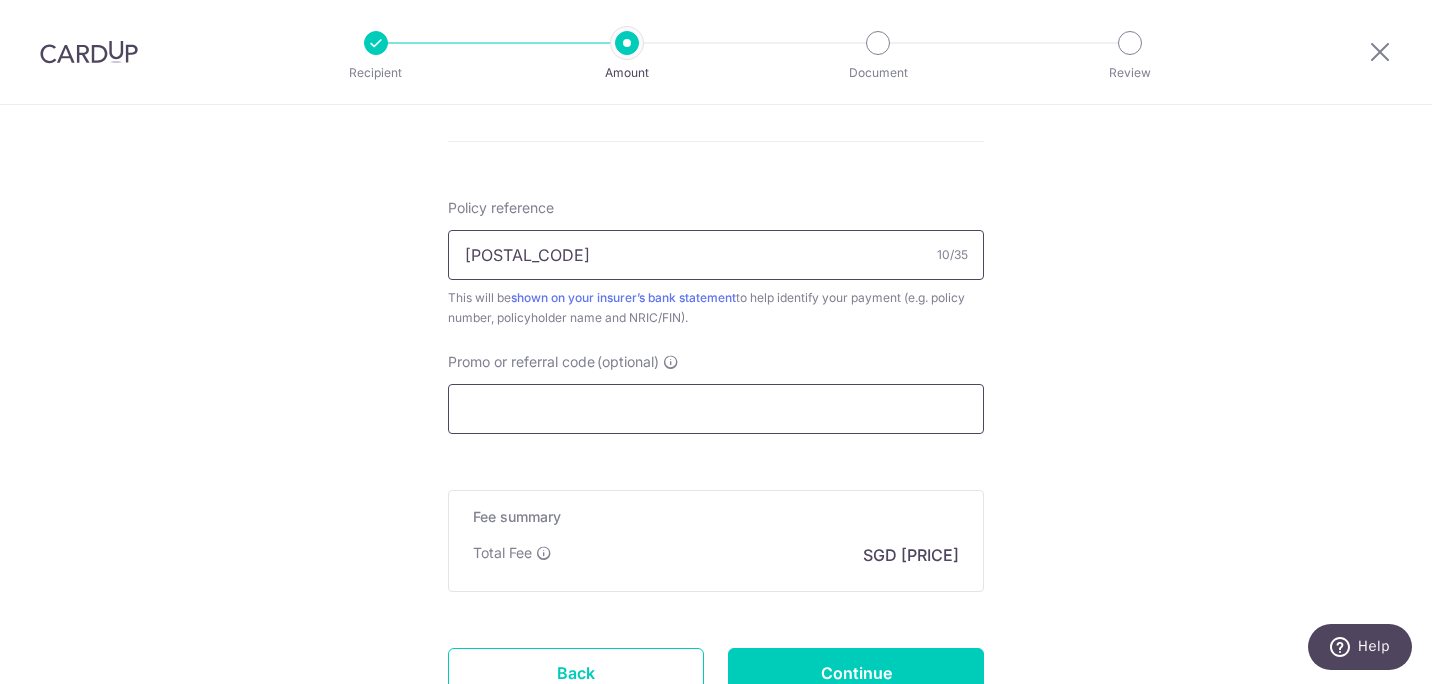 type on "0240820103" 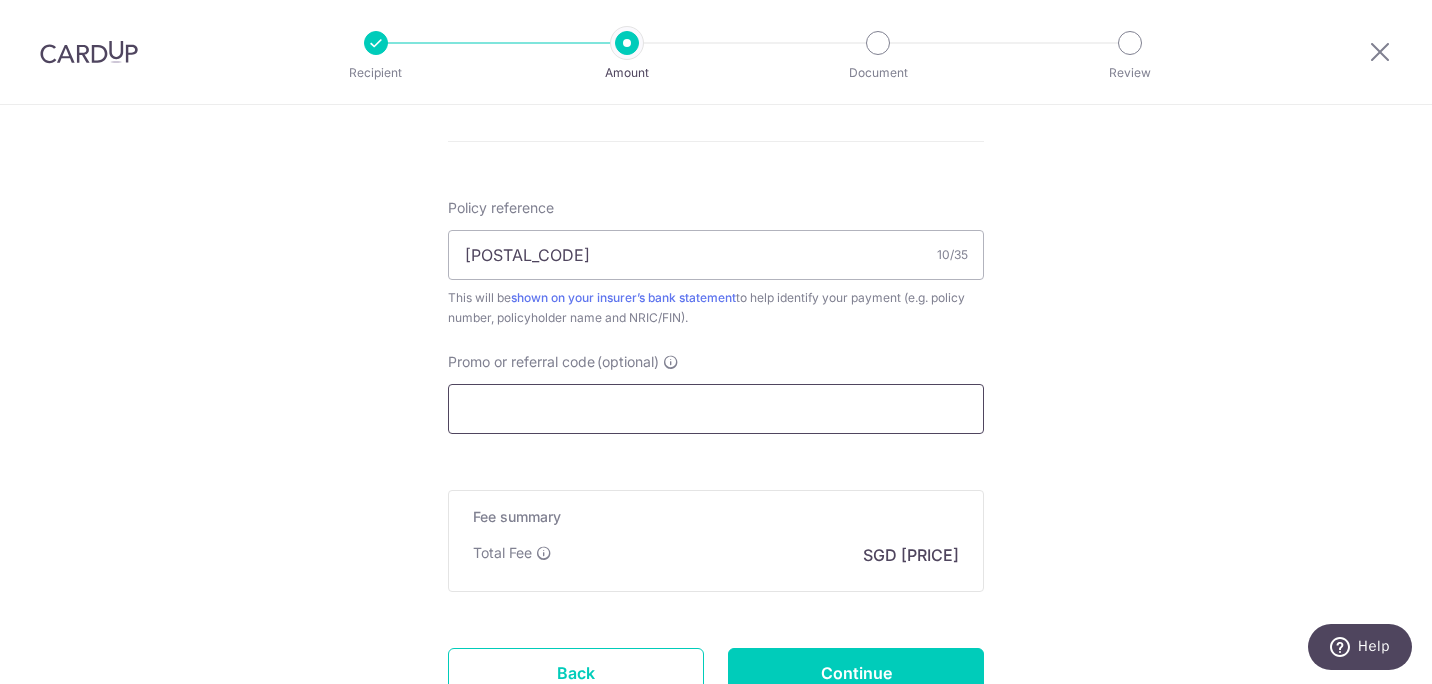 click on "Promo or referral code
(optional)" at bounding box center (716, 409) 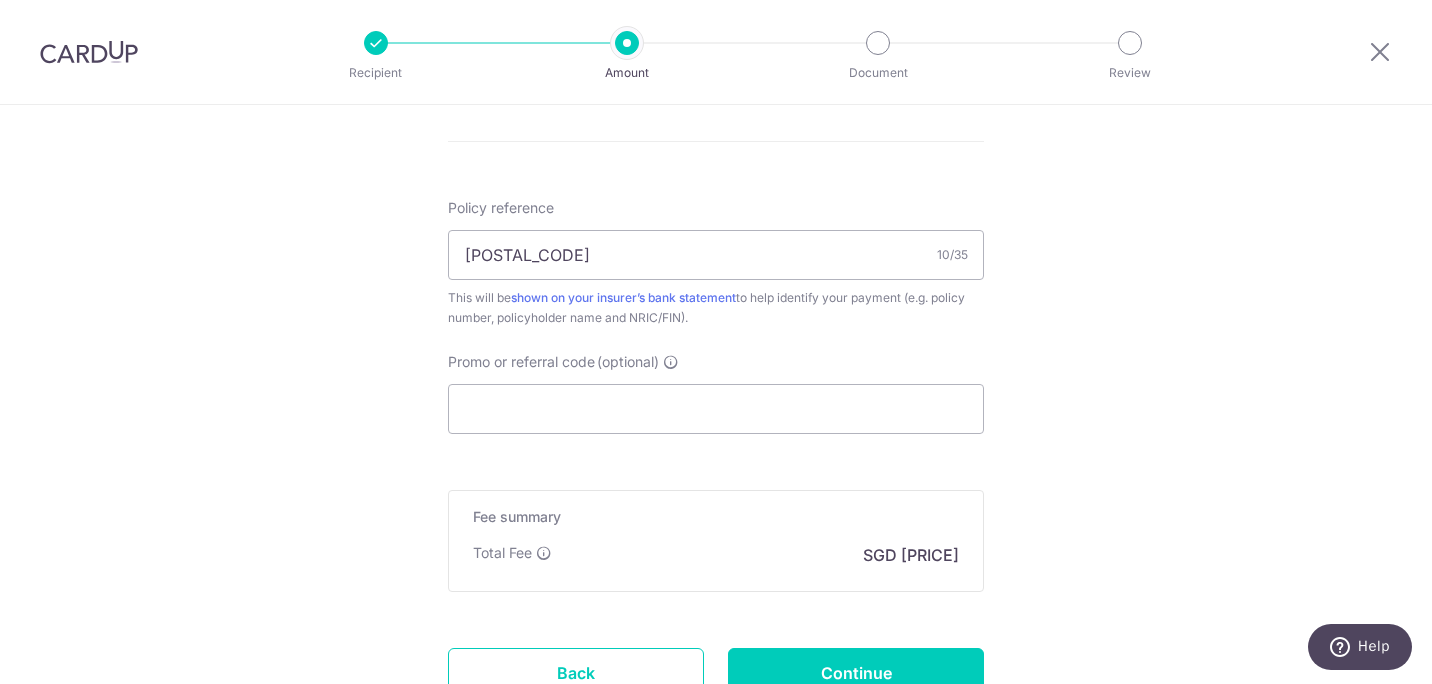 click on "Tell us more about your payment
Enter payment amount
SGD
3,991.60
3991.60
Select Card
**** 5438
Add credit card
Your Cards
**** 5438
Secure 256-bit SSL
Text
New card details
Card
Secure 256-bit SSL" at bounding box center [716, -98] 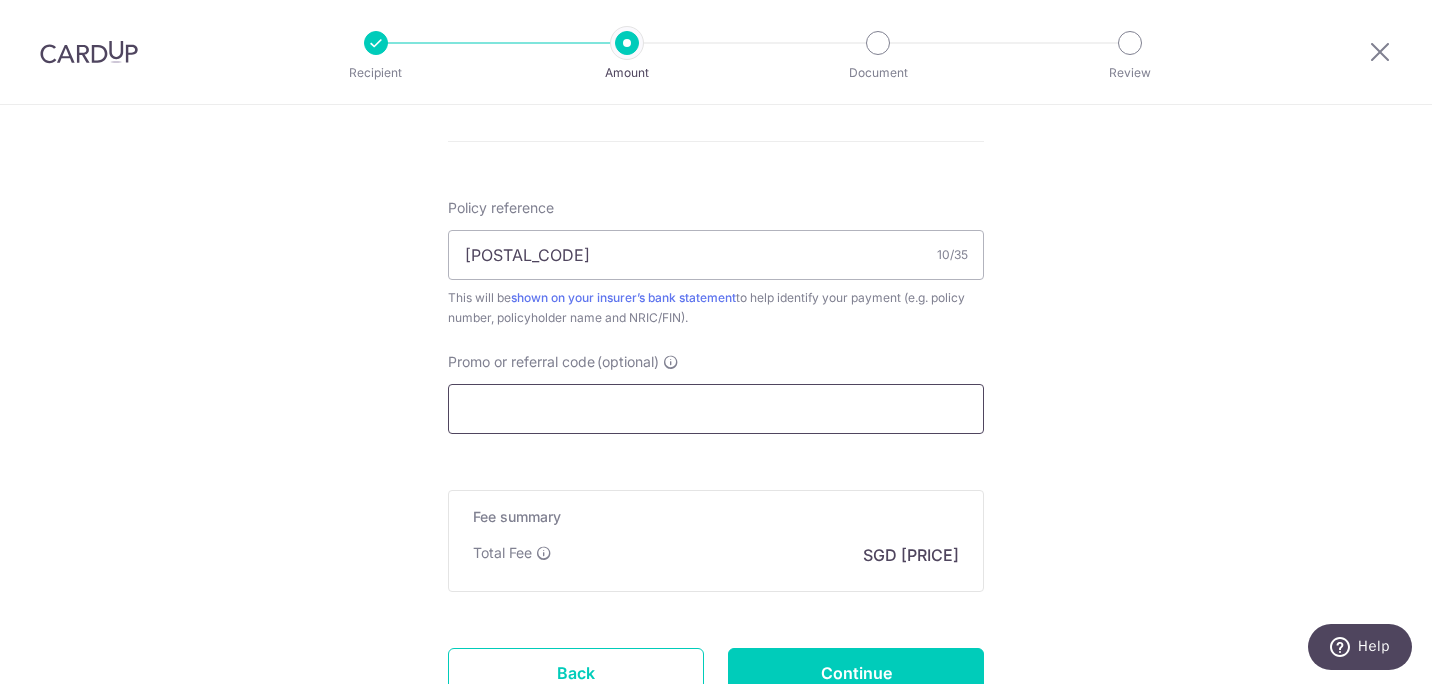 click on "Promo or referral code
(optional)" at bounding box center [716, 409] 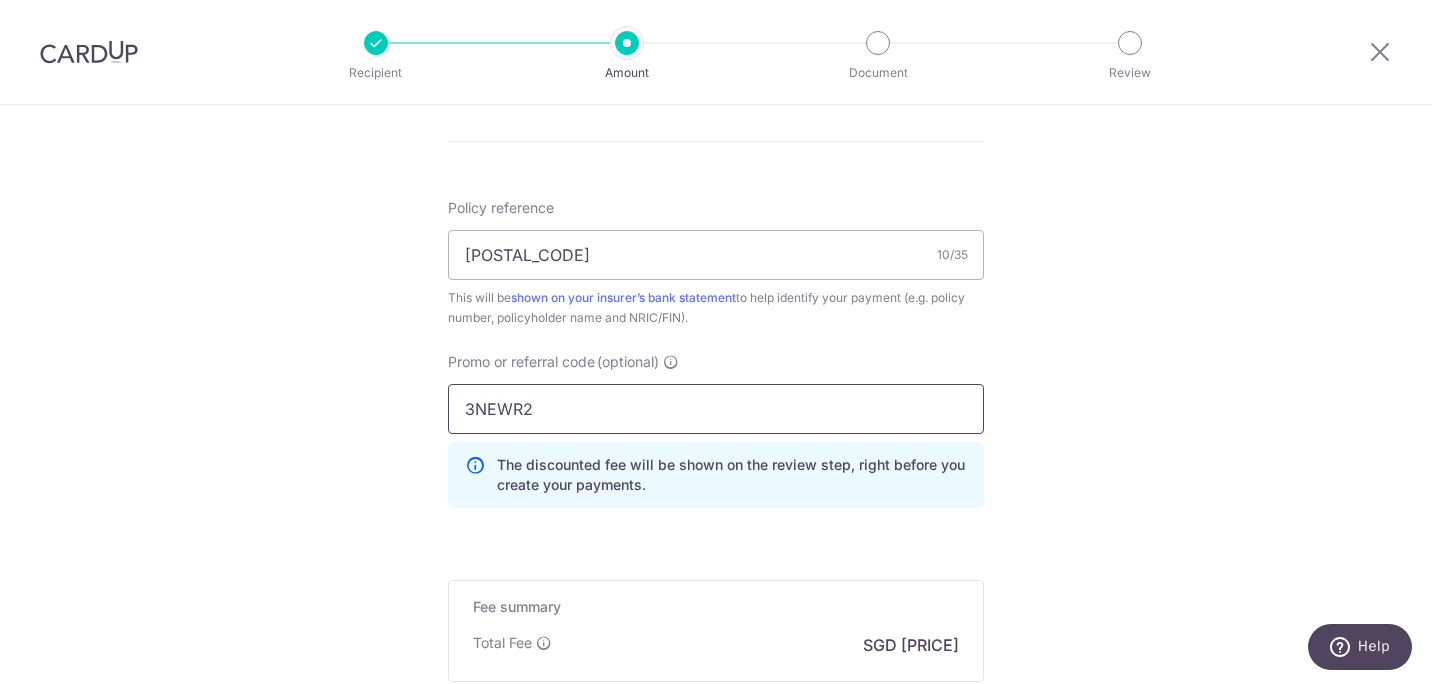 scroll, scrollTop: 1402, scrollLeft: 0, axis: vertical 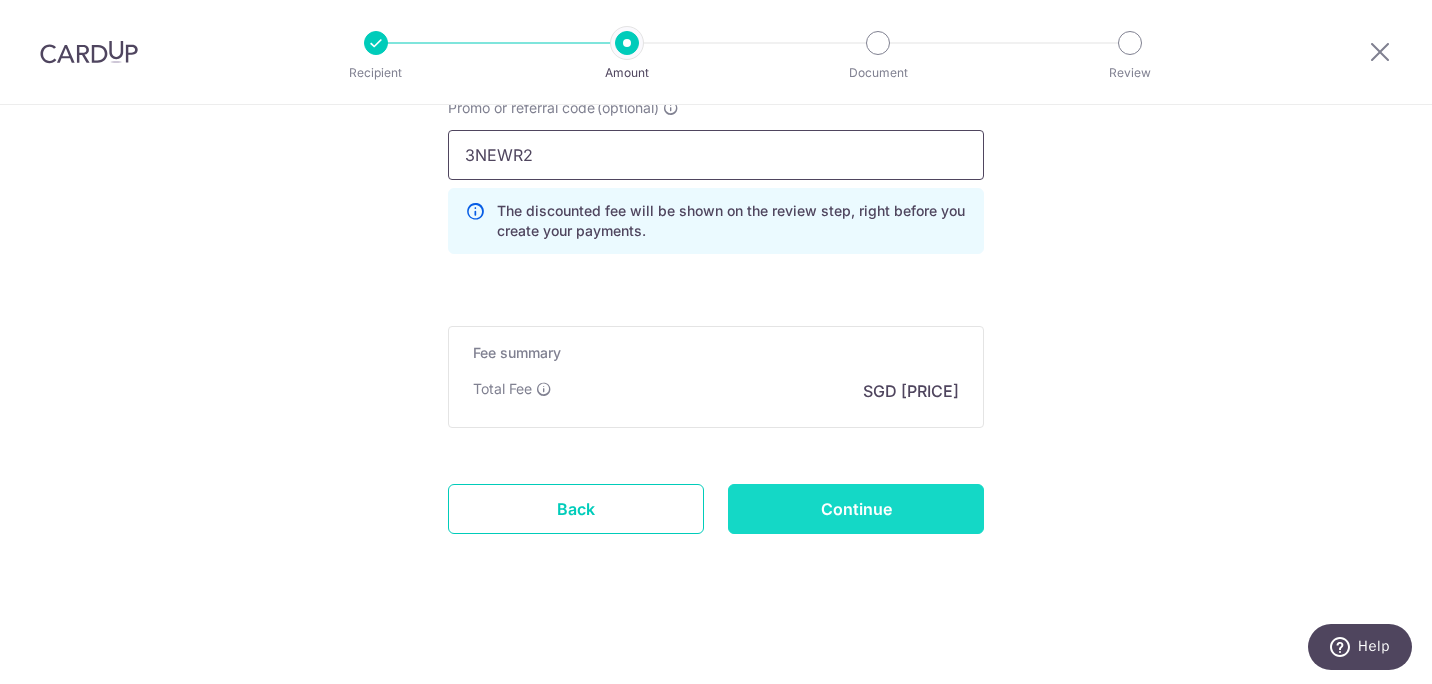 type on "3NEWR2" 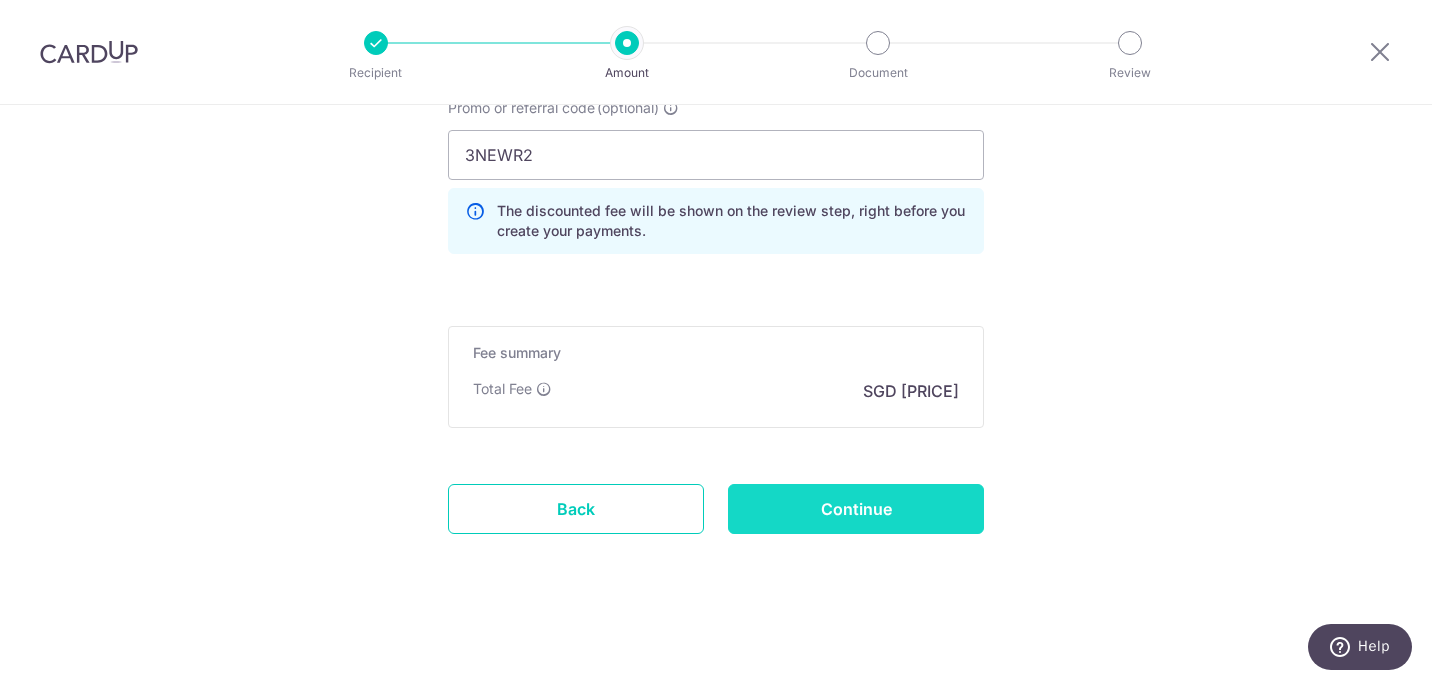 click on "Continue" at bounding box center (856, 509) 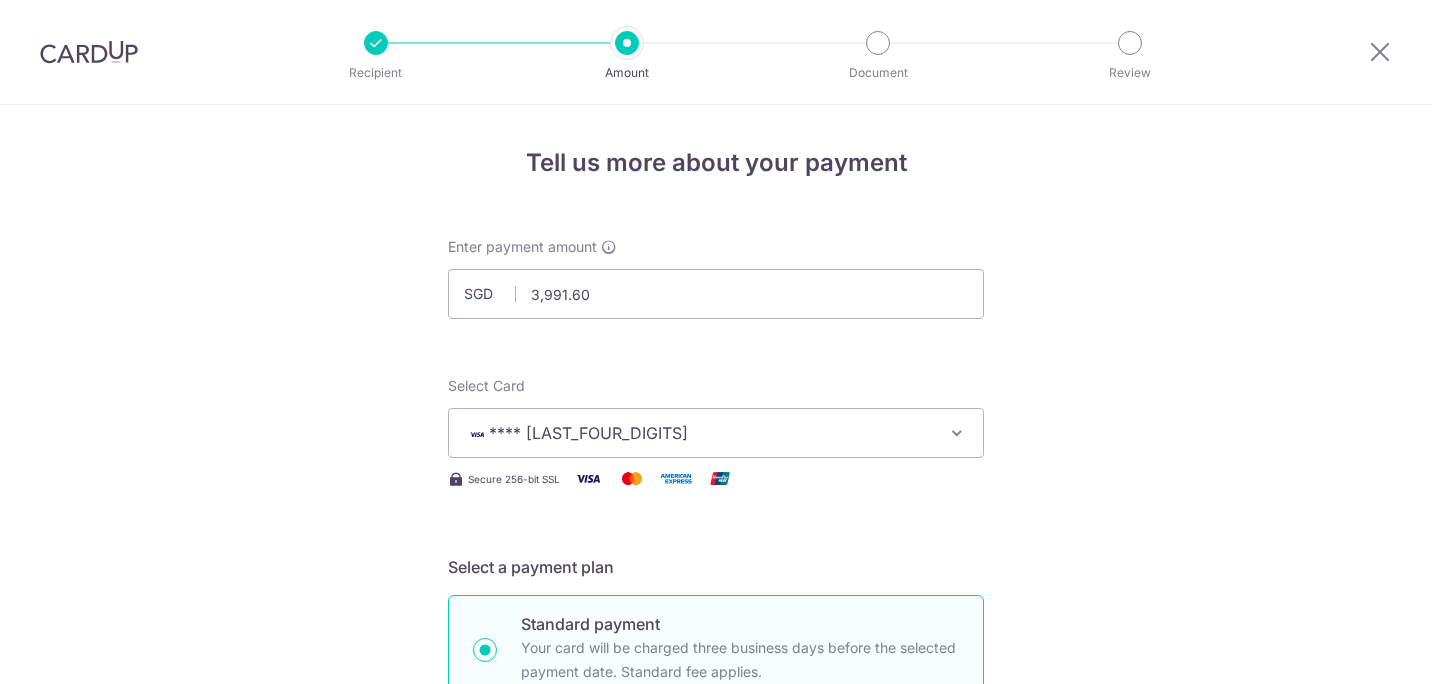 scroll, scrollTop: 0, scrollLeft: 0, axis: both 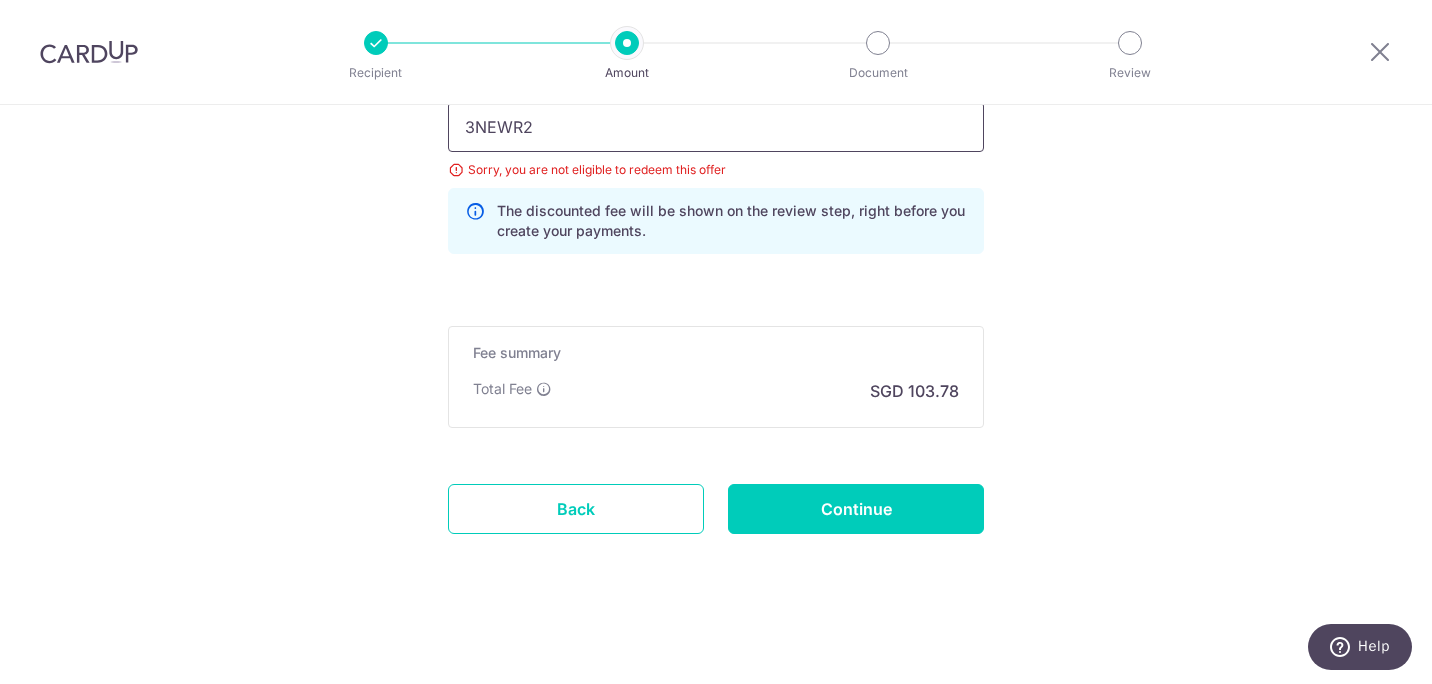 drag, startPoint x: 0, startPoint y: 0, endPoint x: 587, endPoint y: 114, distance: 597.9674 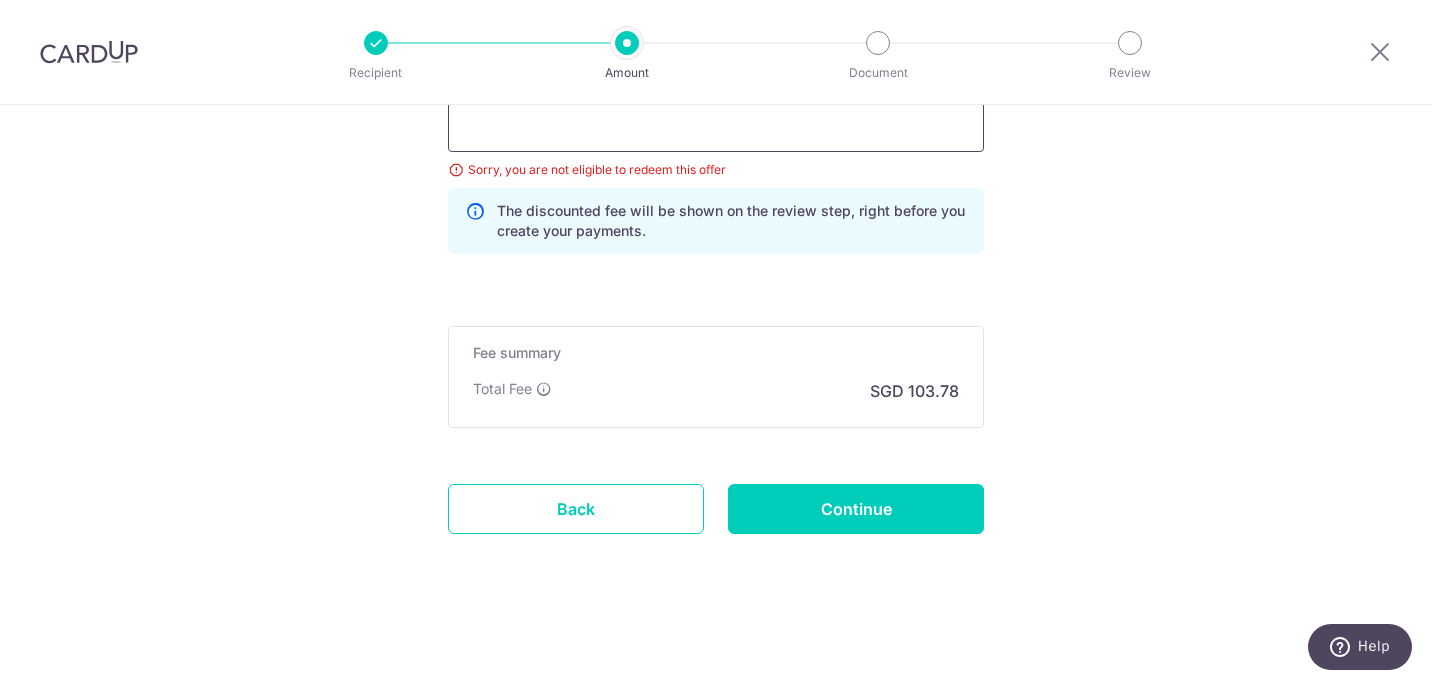 scroll, scrollTop: 1340, scrollLeft: 0, axis: vertical 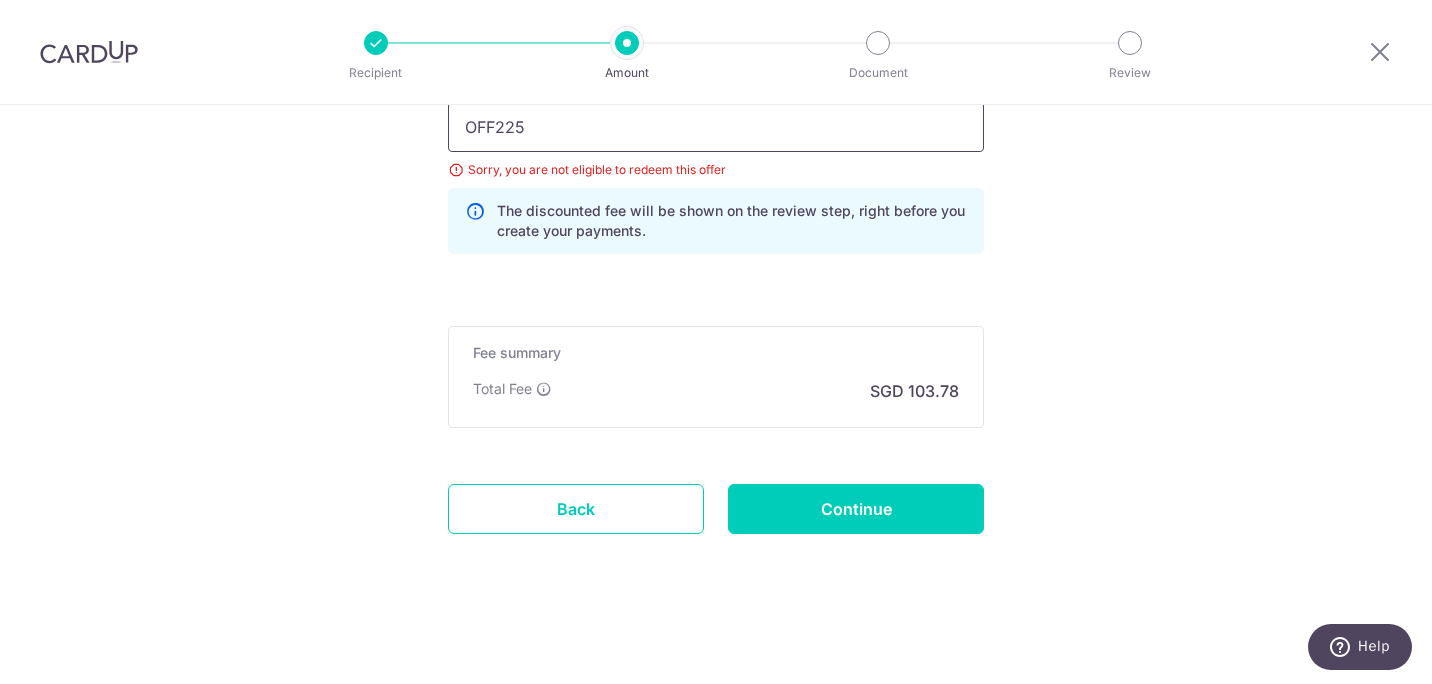 type on "OFF225" 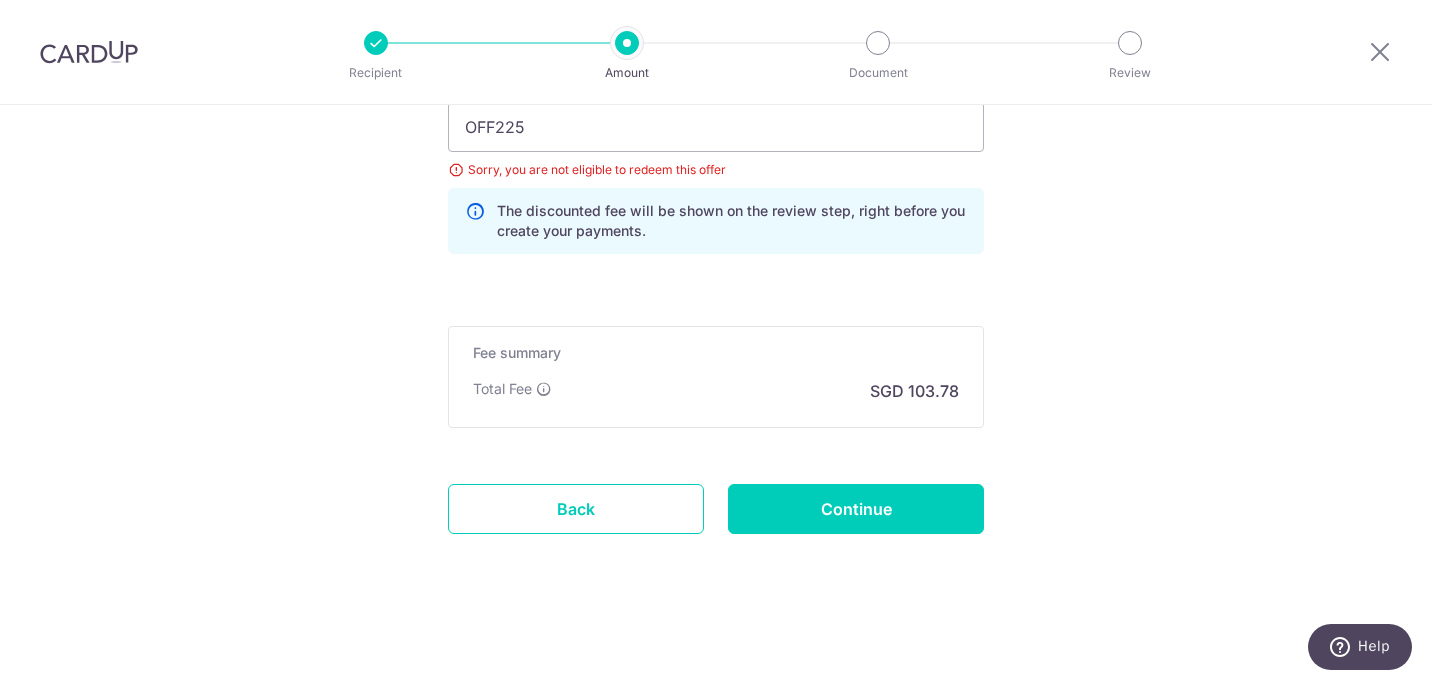 click on "Enter payment amount
SGD
3,991.60
3991.60
Select Card
**** 5438
Add credit card
Your Cards
**** 5438
Secure 256-bit SSL
Text
New card details
Card
Secure 256-bit SSL" at bounding box center [716, -302] 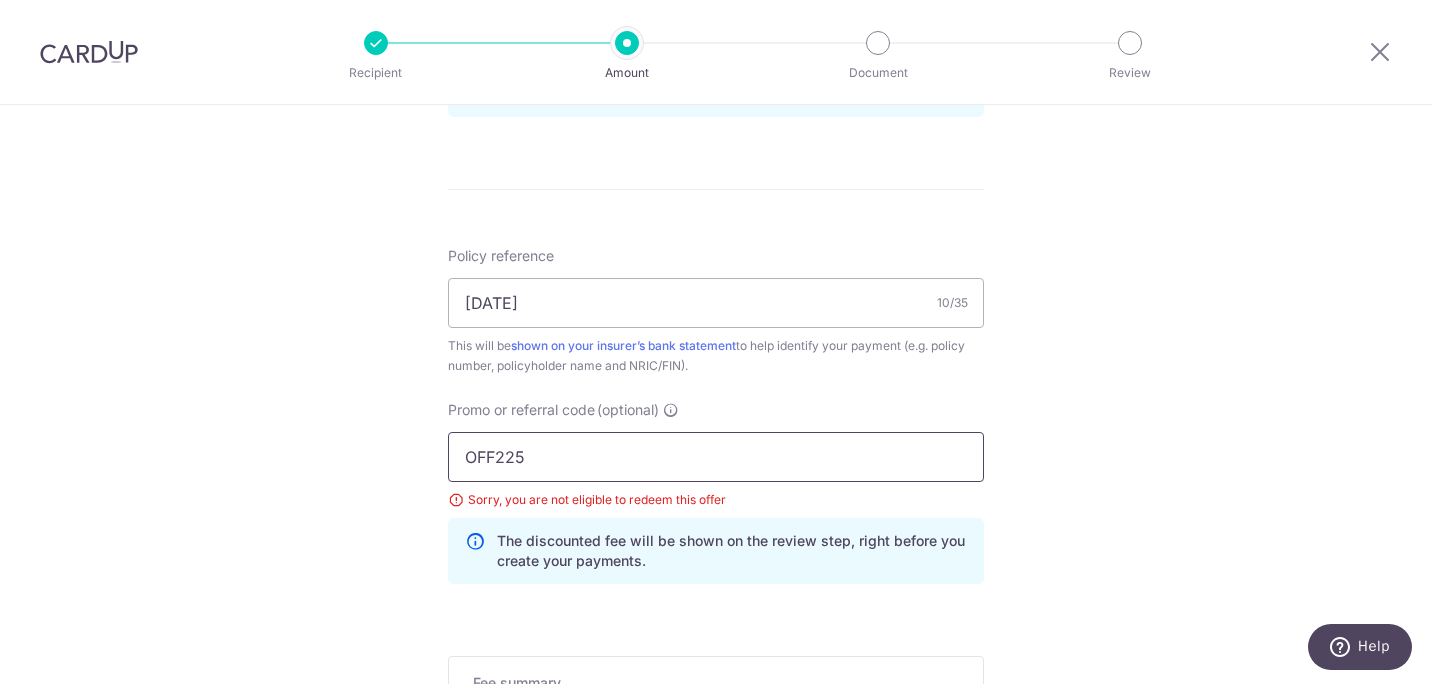 click on "OFF225" at bounding box center [716, 457] 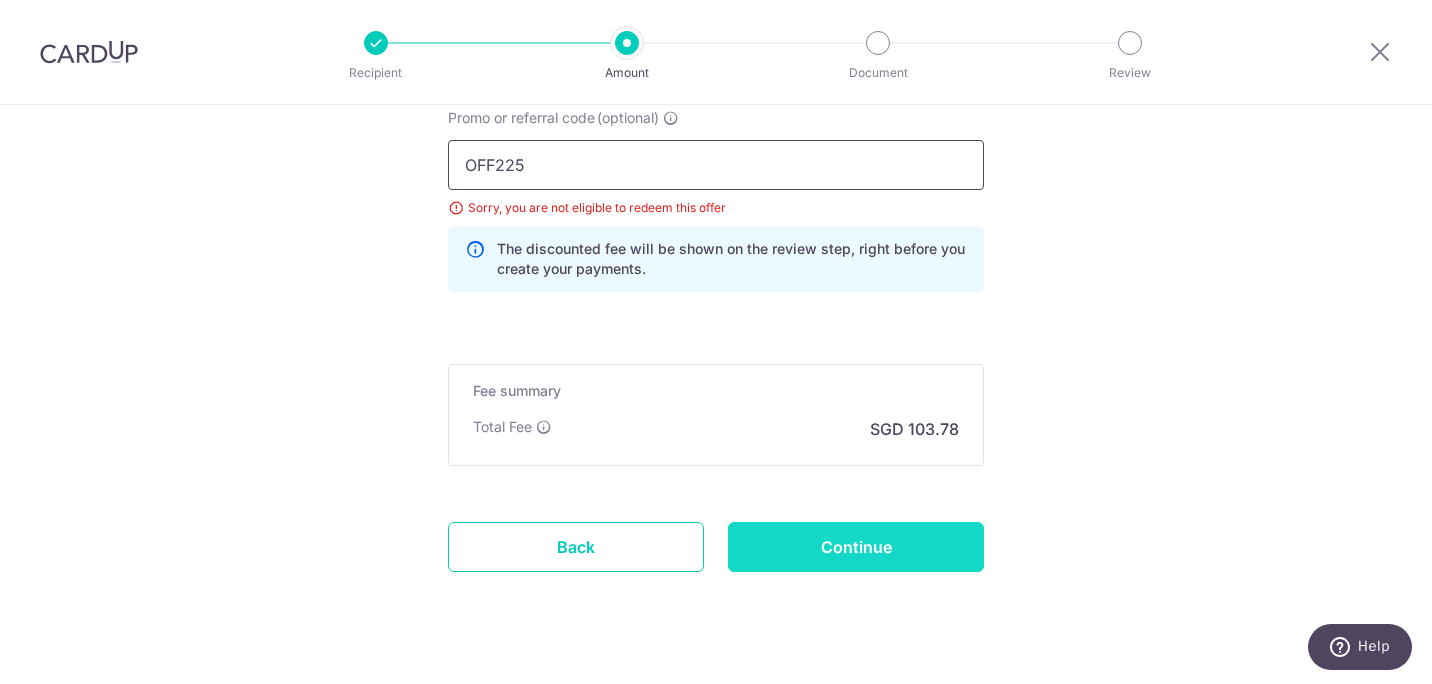 scroll, scrollTop: 1393, scrollLeft: 0, axis: vertical 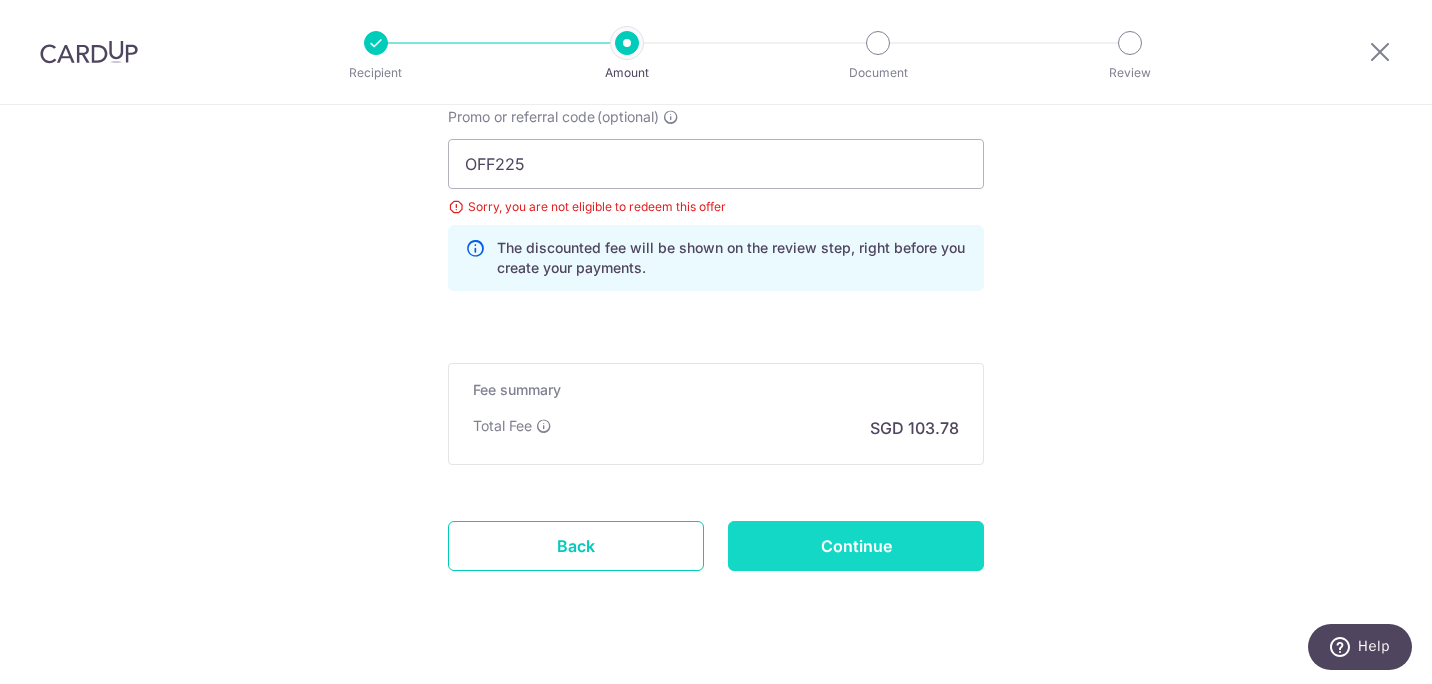 click on "Continue" at bounding box center (856, 546) 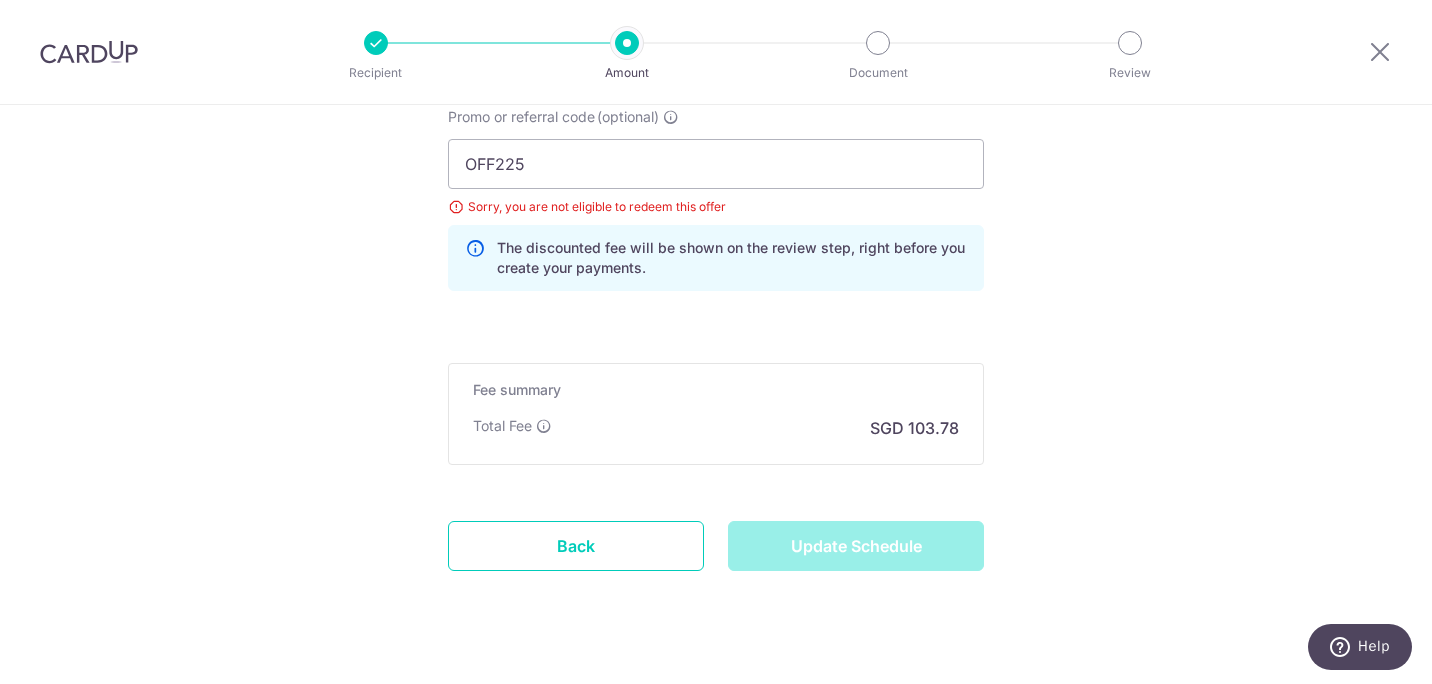 type on "Update Schedule" 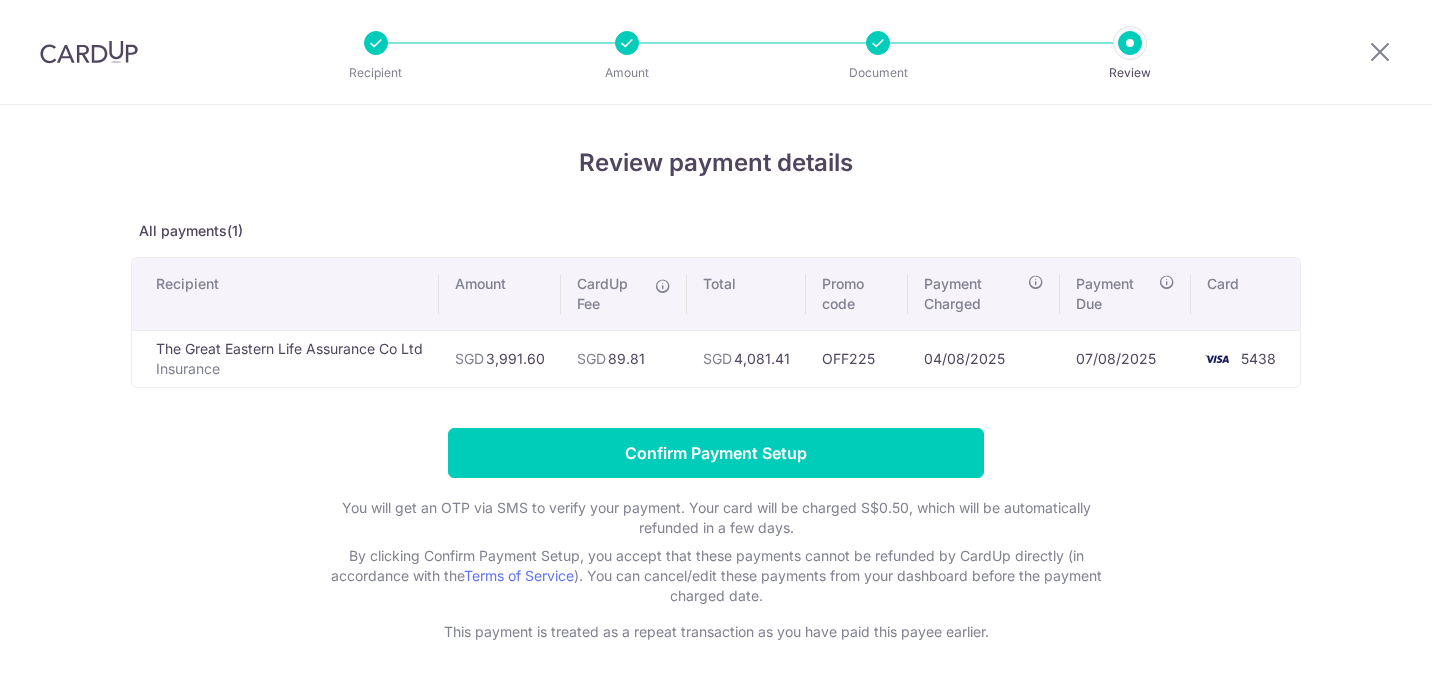 scroll, scrollTop: 0, scrollLeft: 0, axis: both 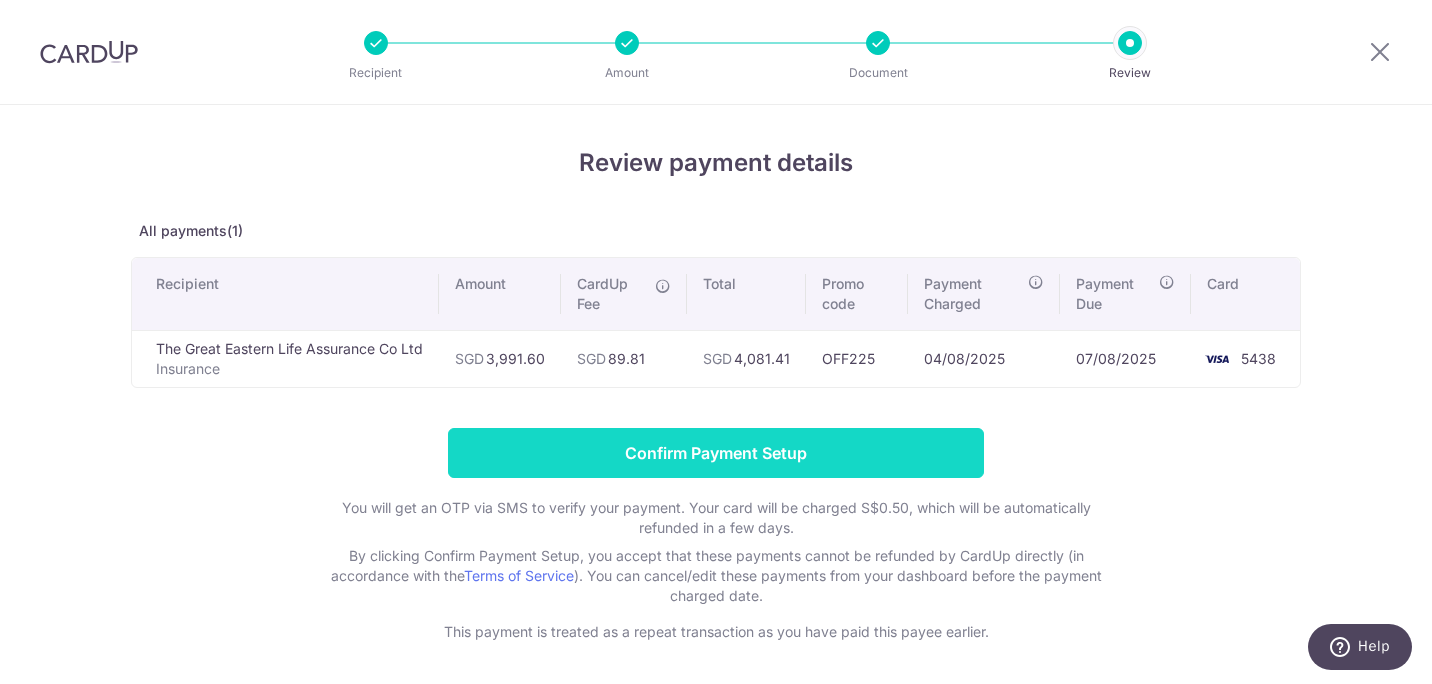 click on "Confirm Payment Setup" at bounding box center (716, 453) 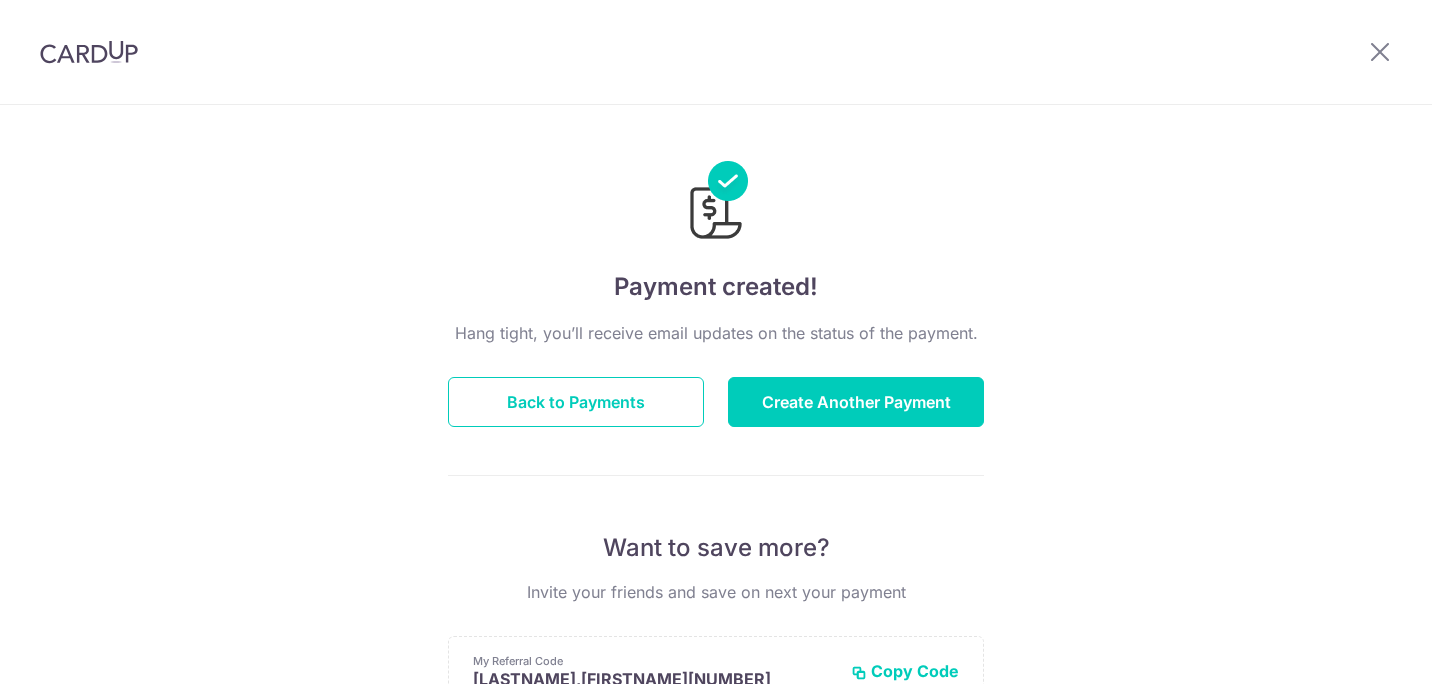 scroll, scrollTop: 0, scrollLeft: 0, axis: both 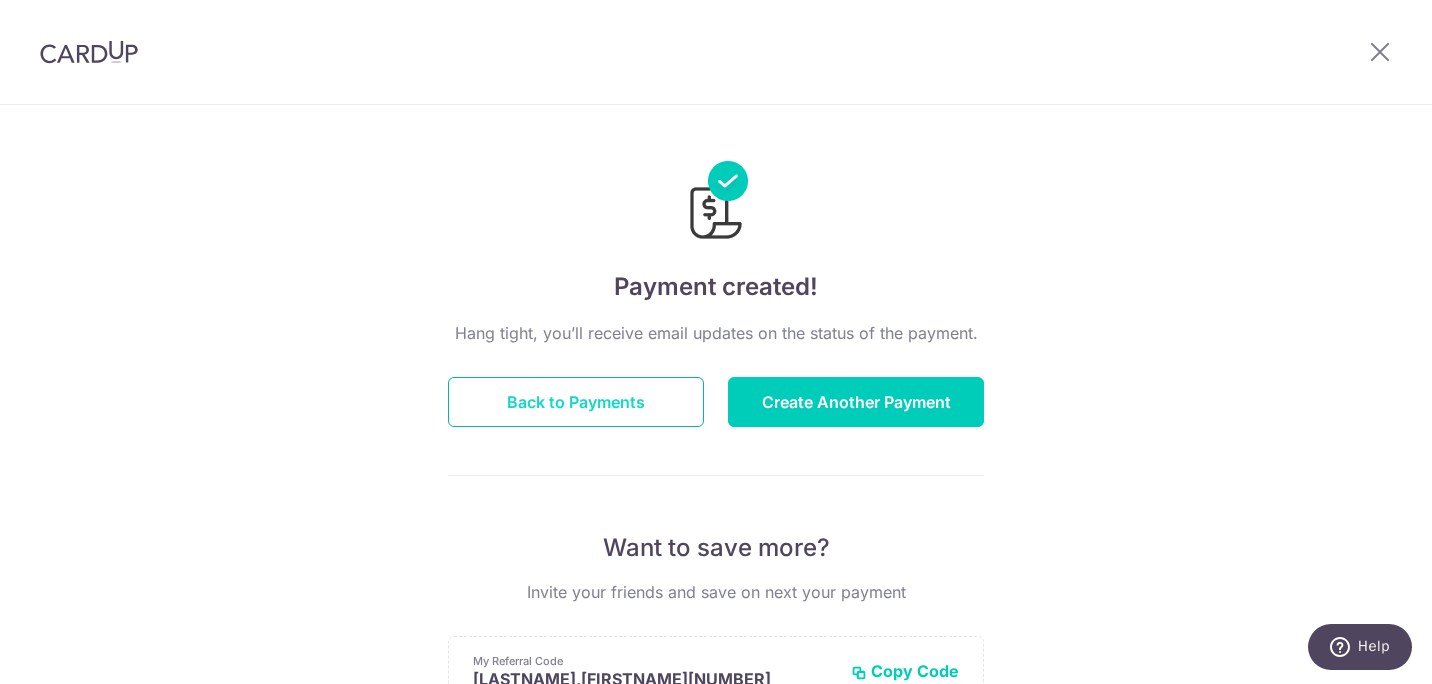click on "Back to Payments" at bounding box center [576, 402] 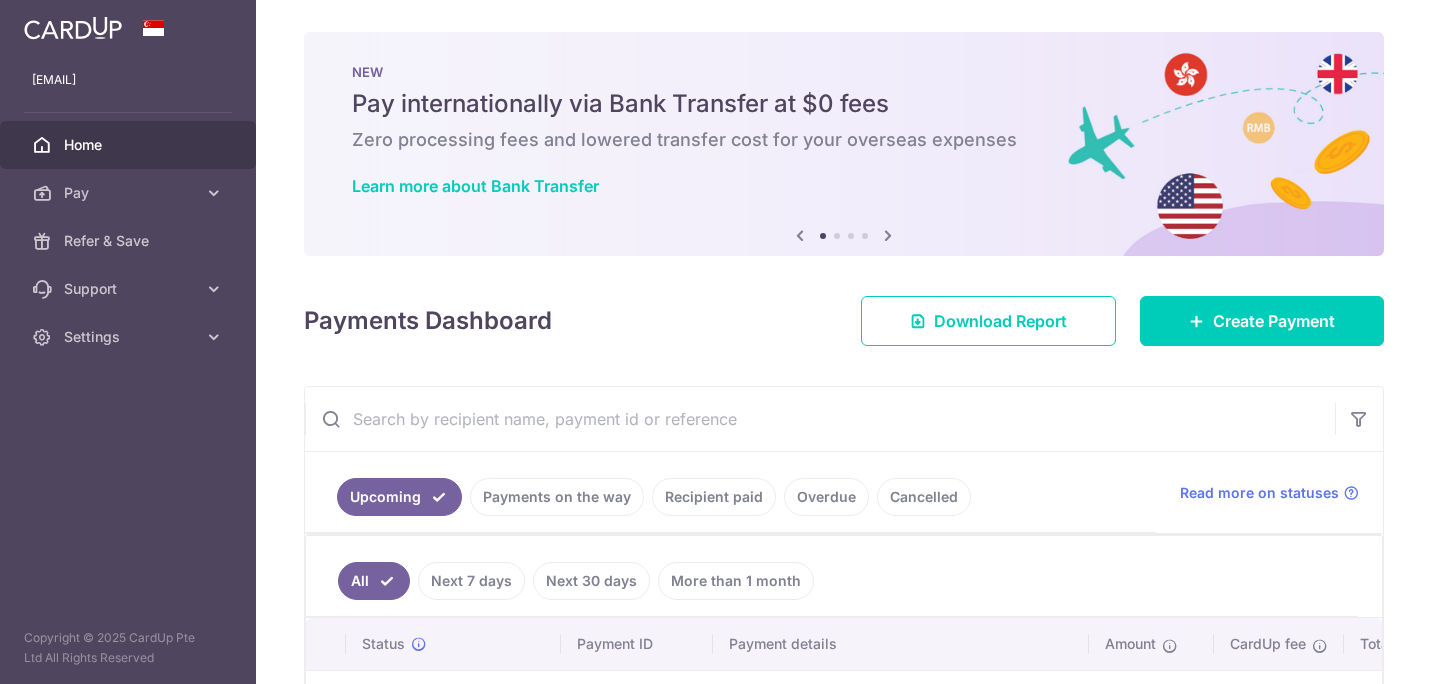 scroll, scrollTop: 0, scrollLeft: 0, axis: both 